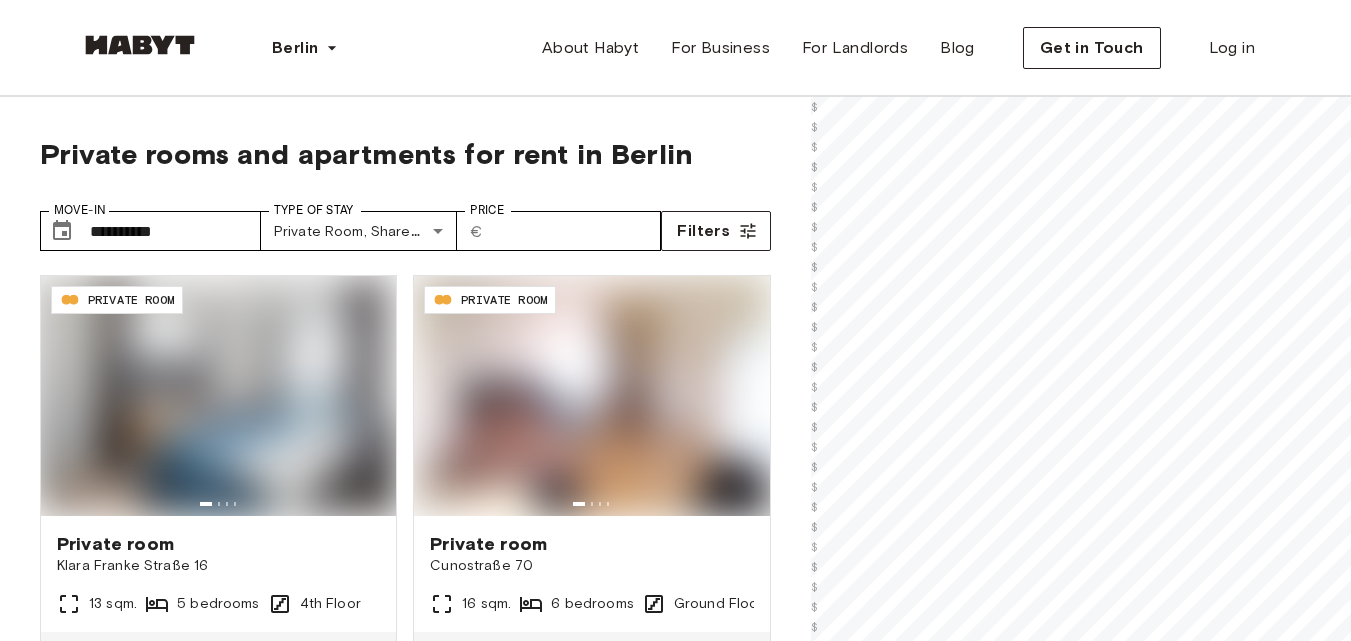 scroll, scrollTop: 0, scrollLeft: 0, axis: both 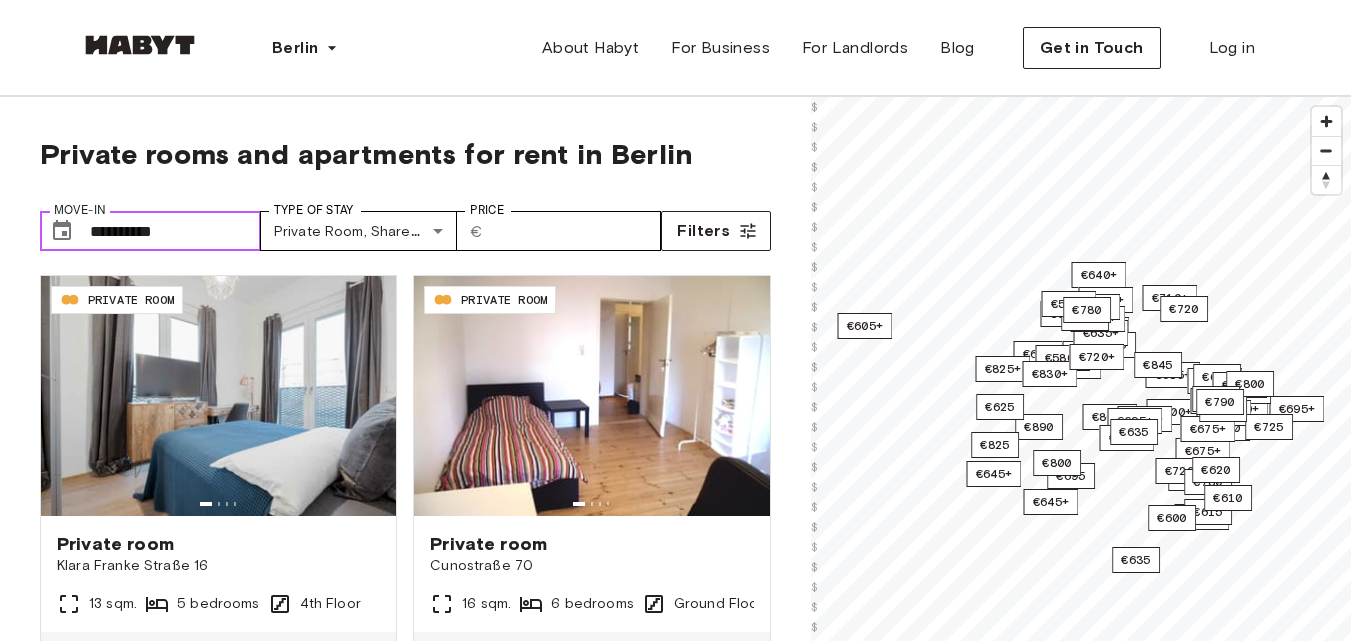 click on "**********" at bounding box center [175, 231] 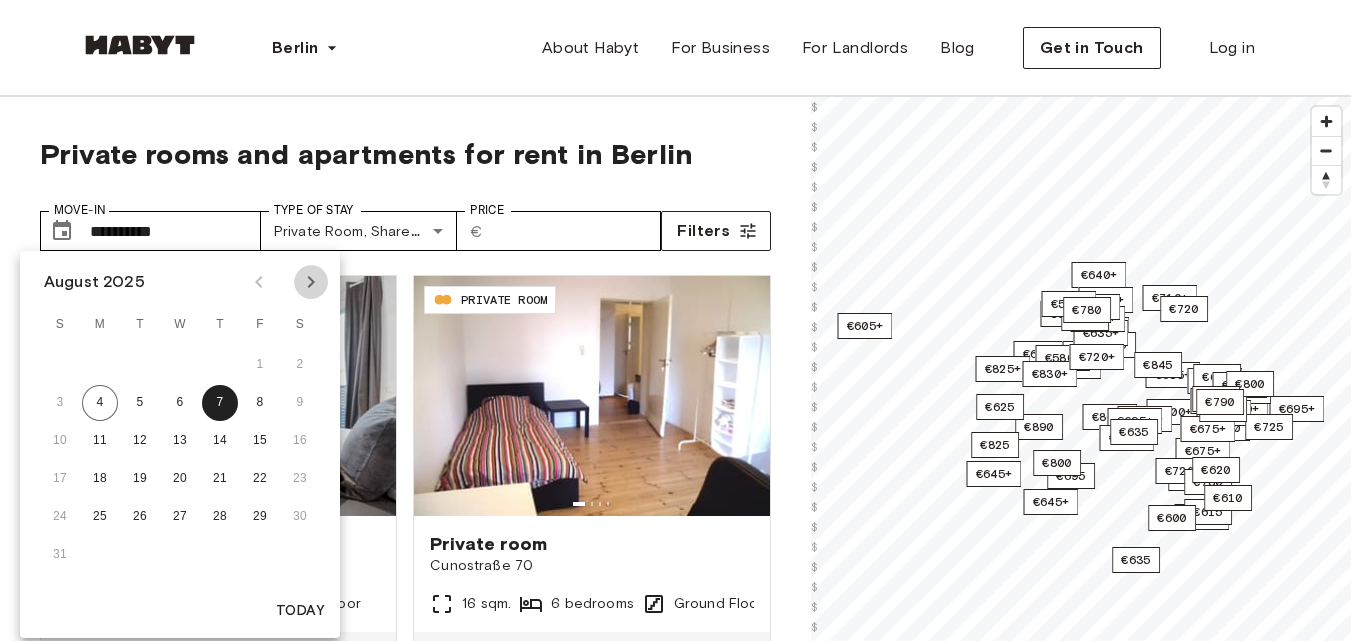 click 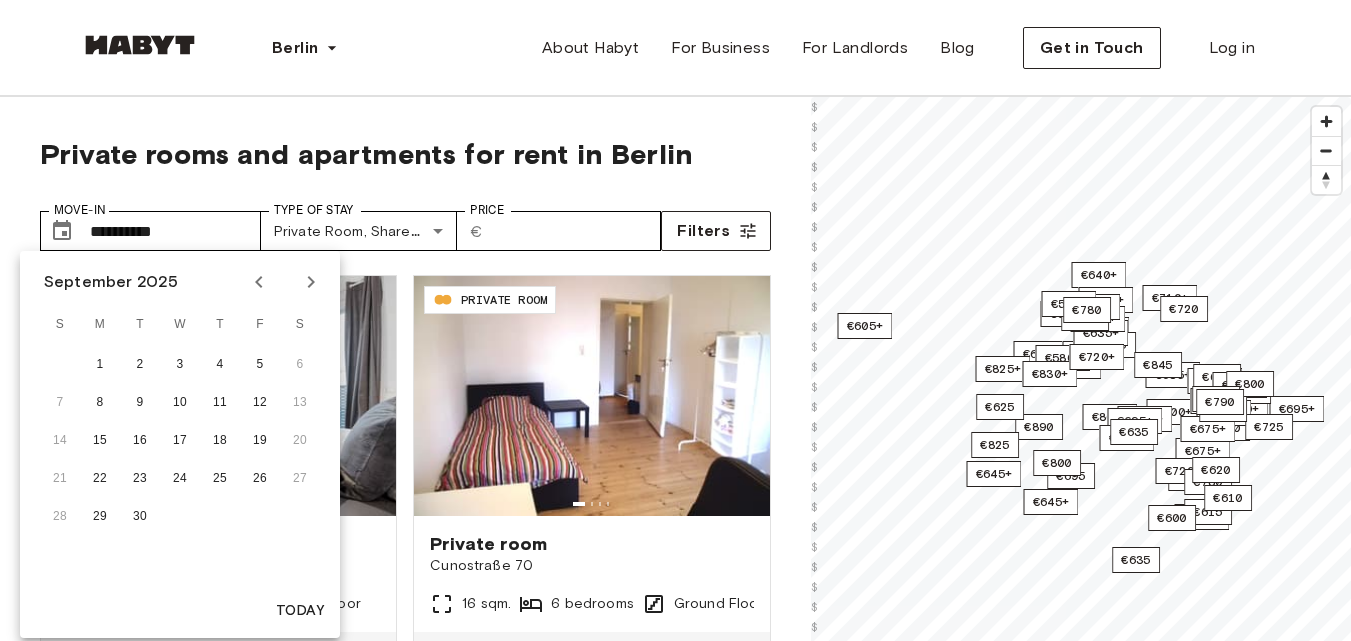 click 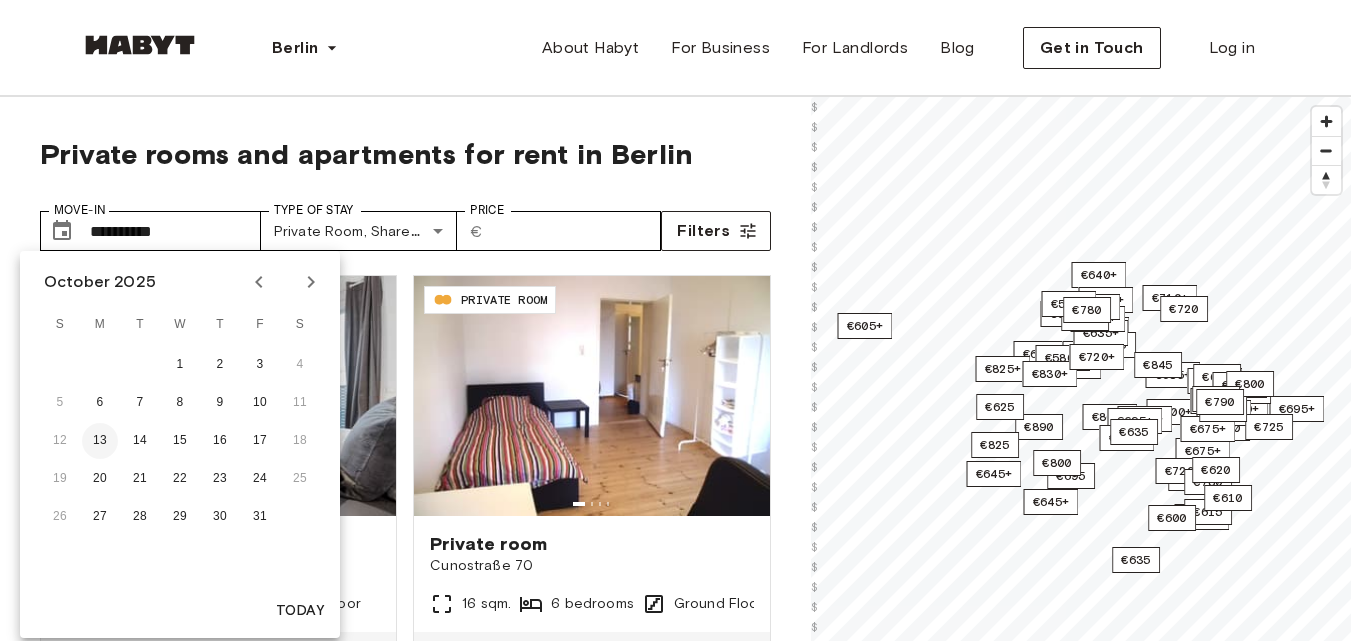 click on "13" at bounding box center [100, 441] 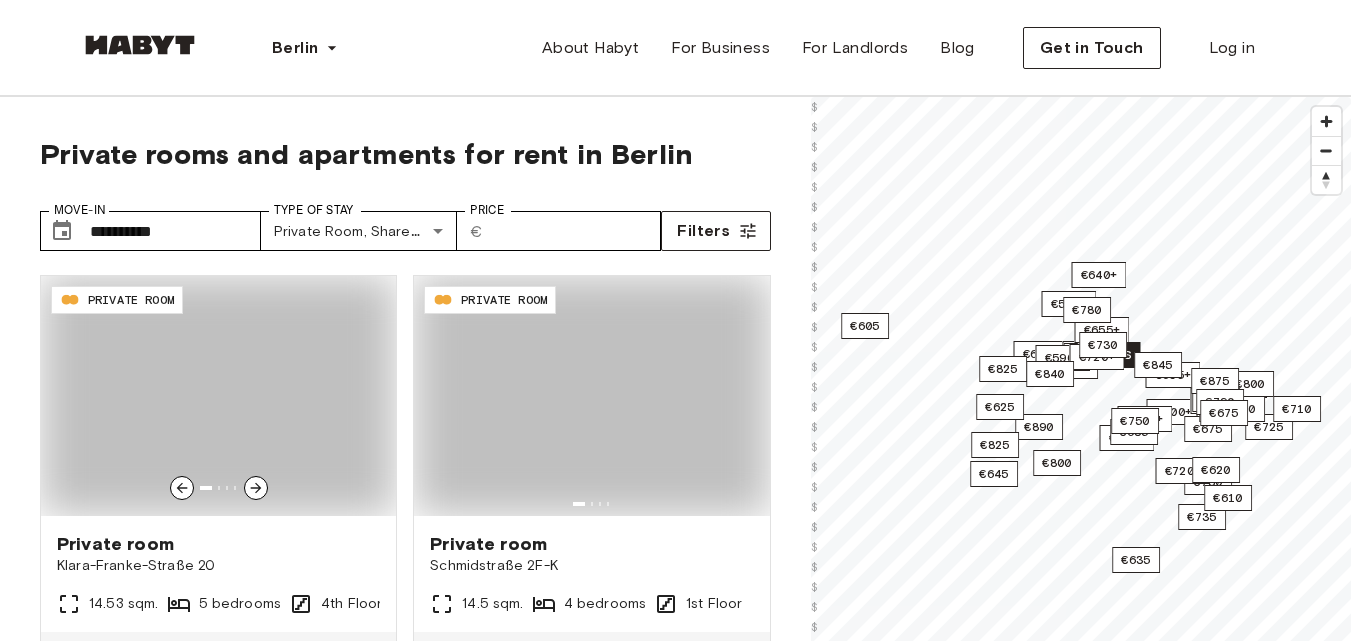 type on "**********" 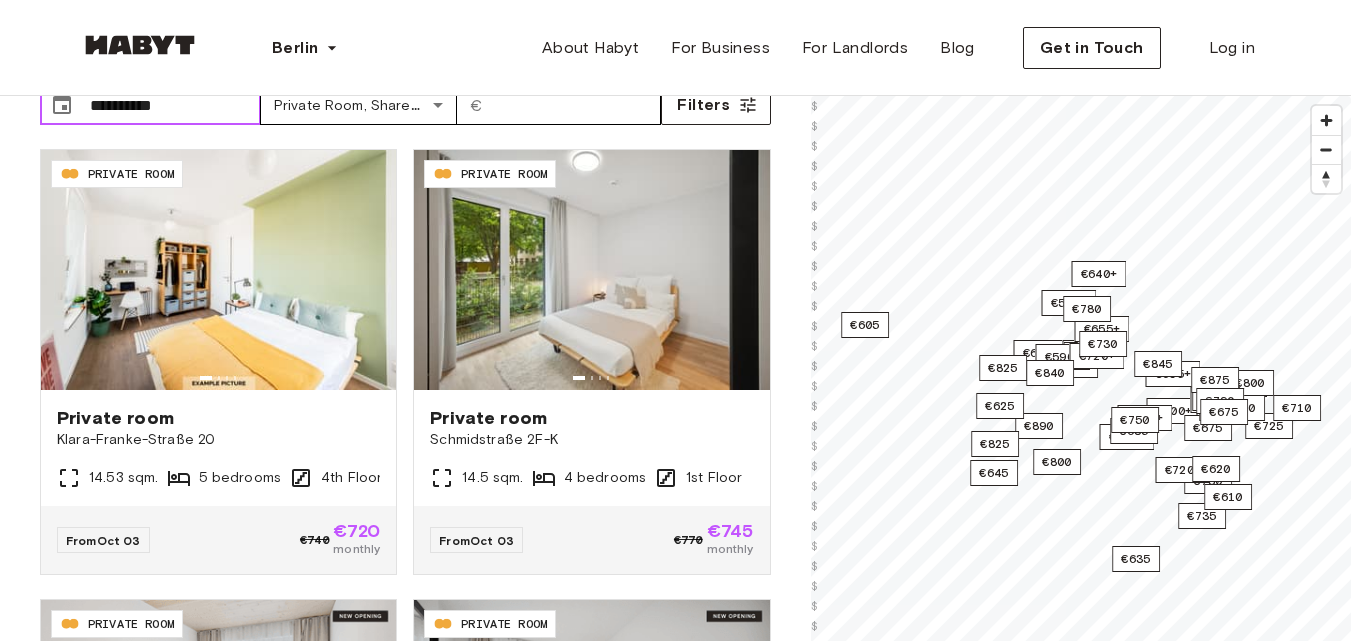 scroll, scrollTop: 0, scrollLeft: 0, axis: both 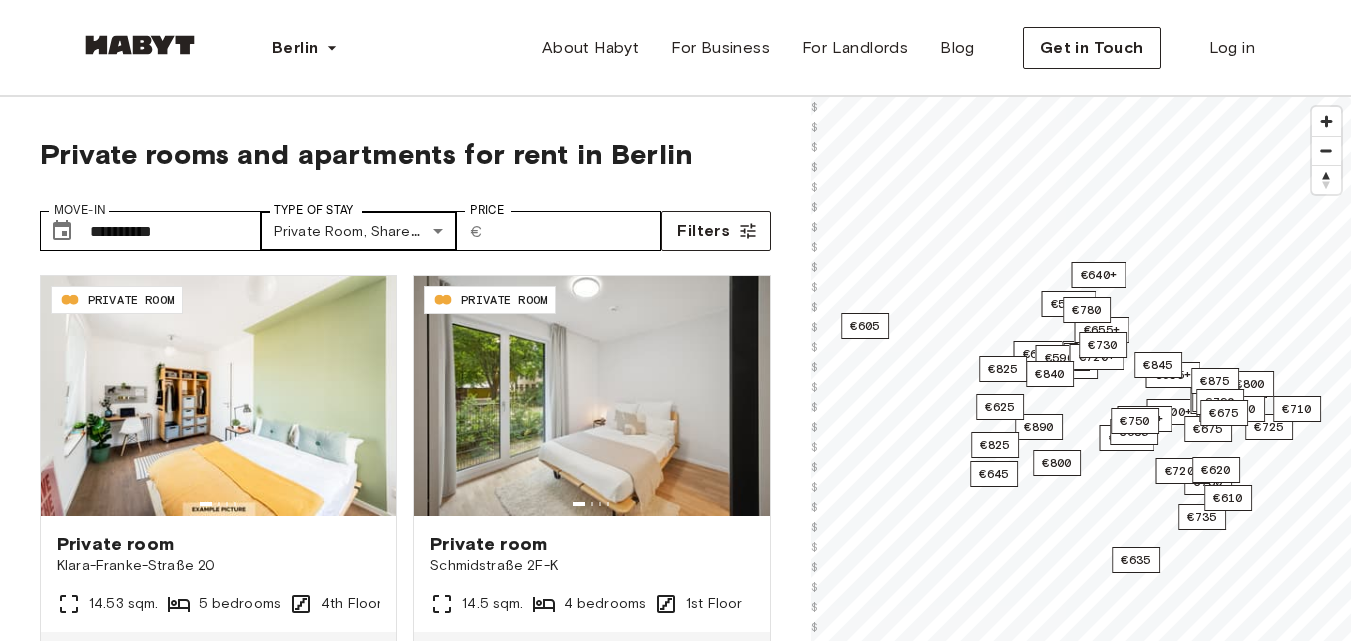 click on "**********" at bounding box center (675, 2396) 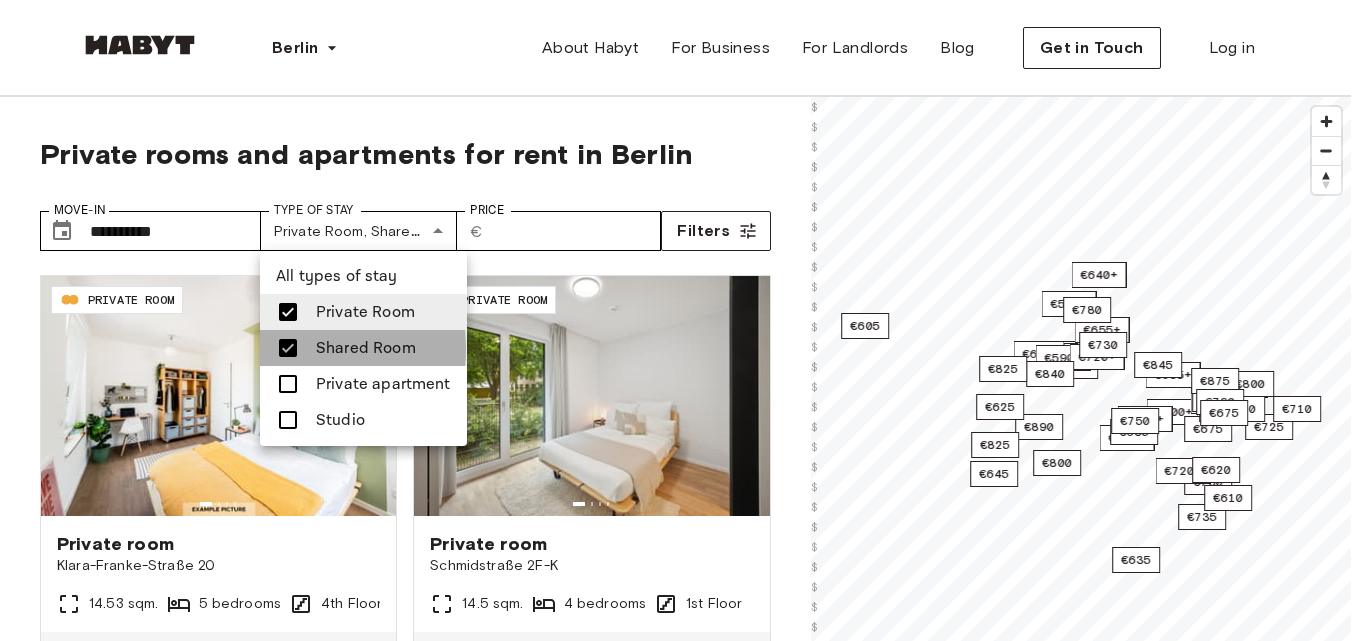 click at bounding box center [288, 348] 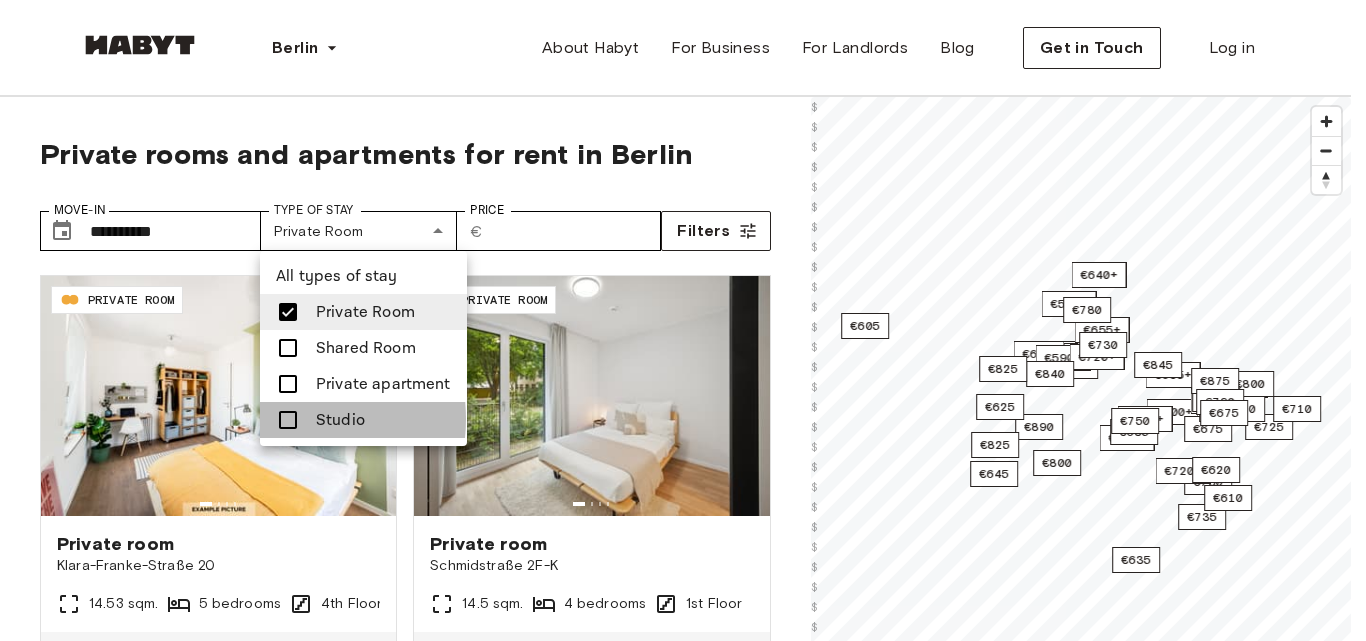 click at bounding box center [288, 420] 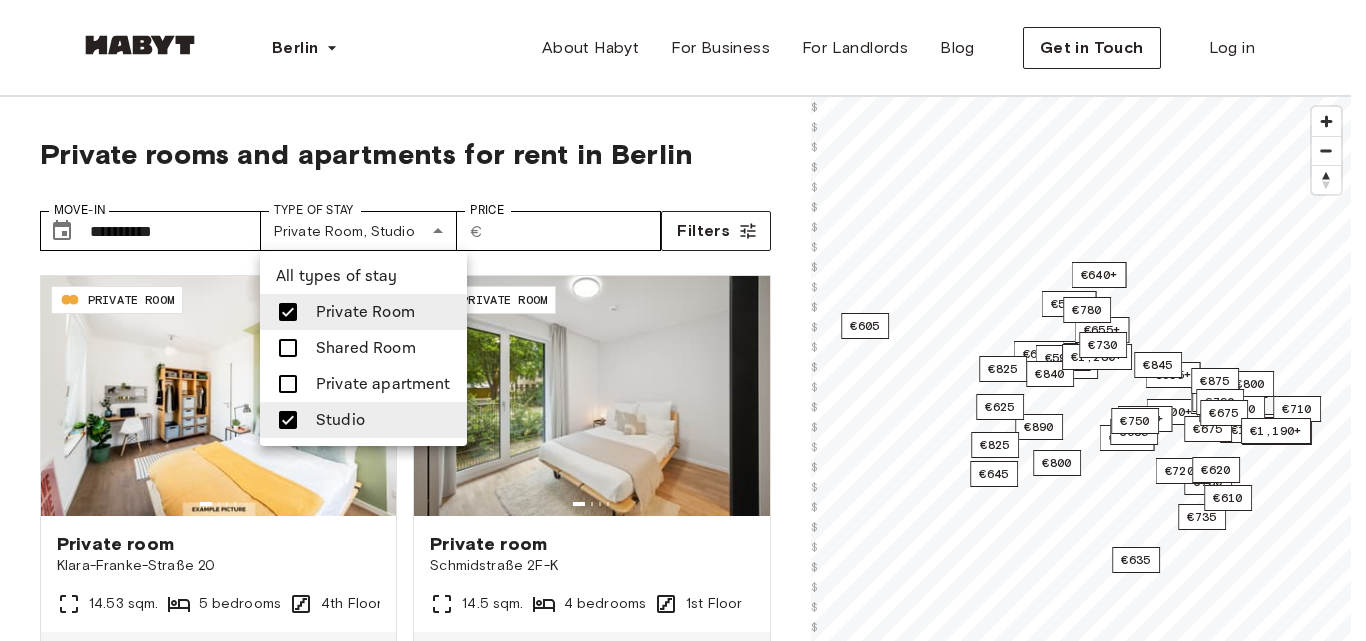 click at bounding box center [683, 320] 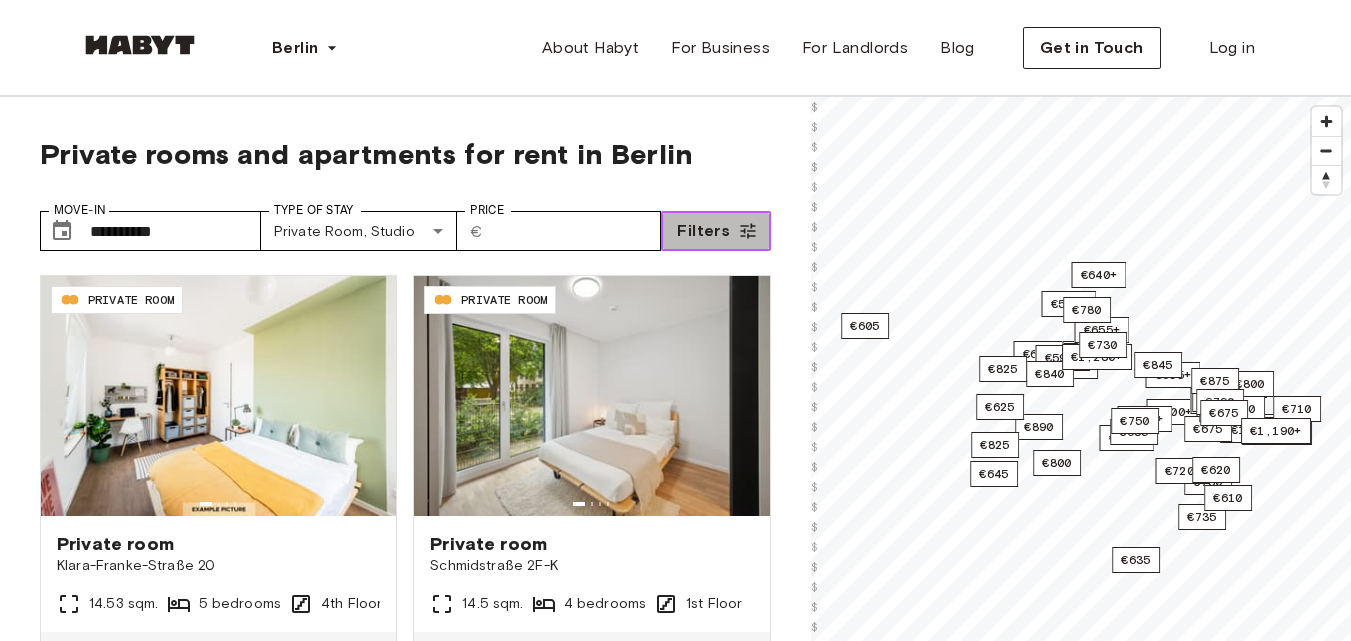 click 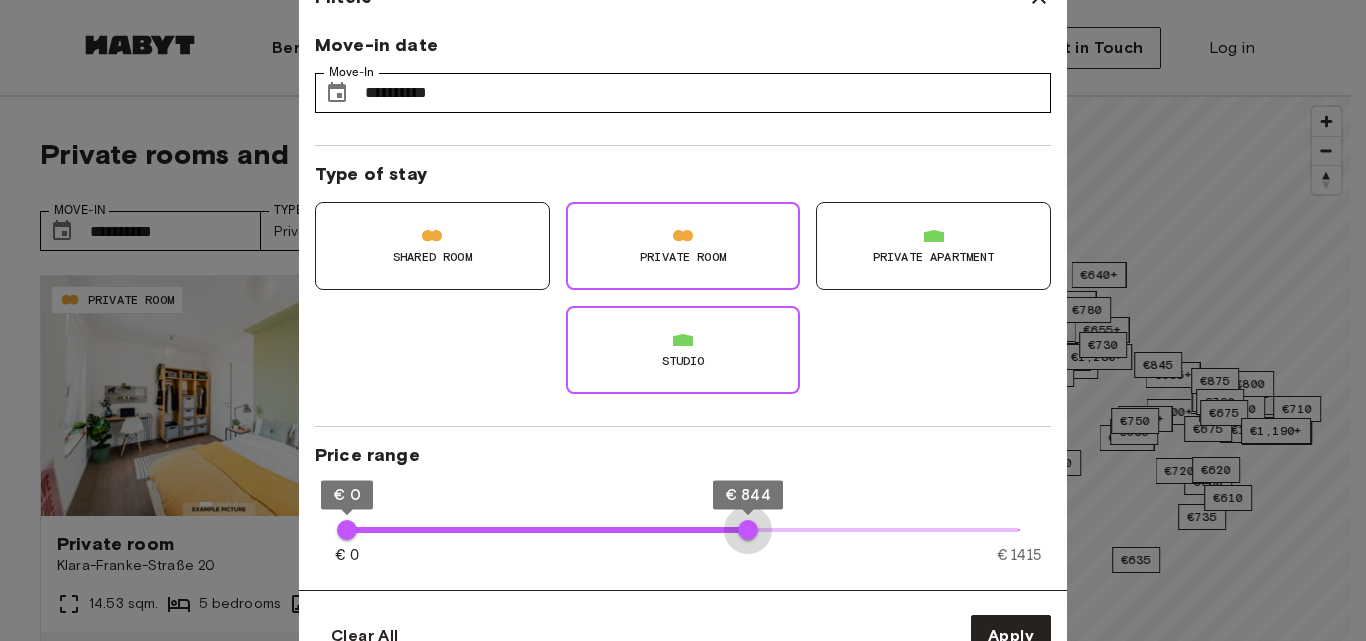 type on "***" 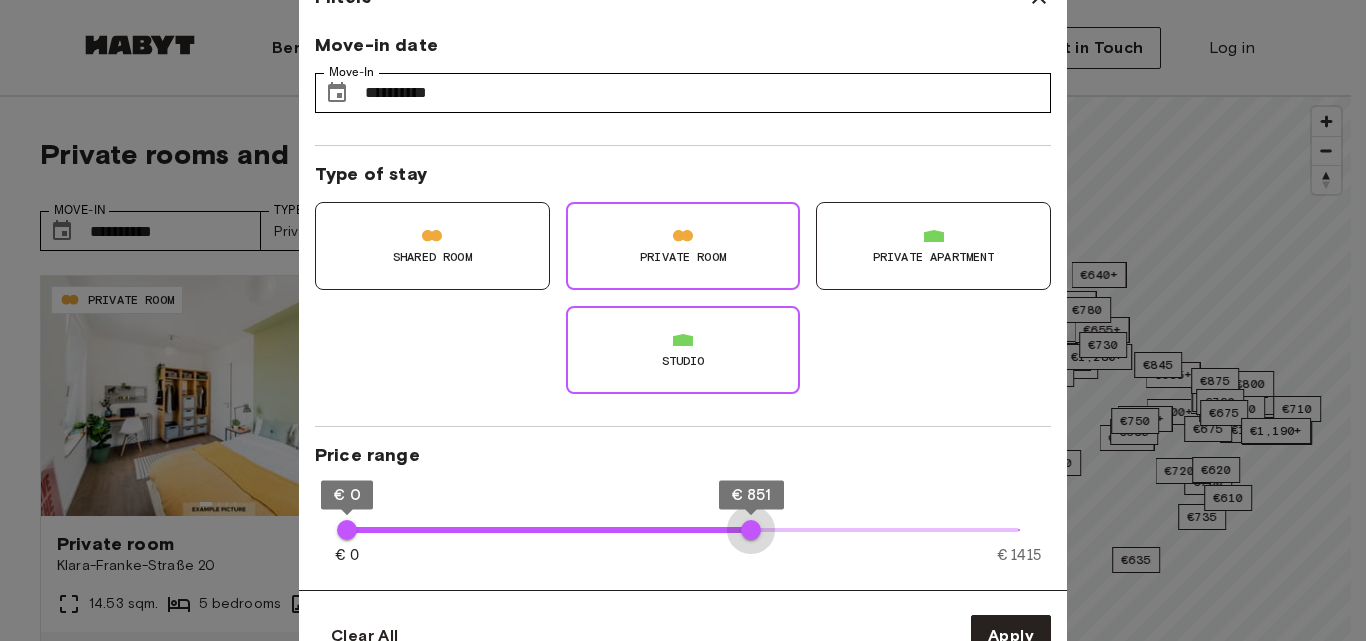 drag, startPoint x: 1017, startPoint y: 530, endPoint x: 751, endPoint y: 531, distance: 266.0019 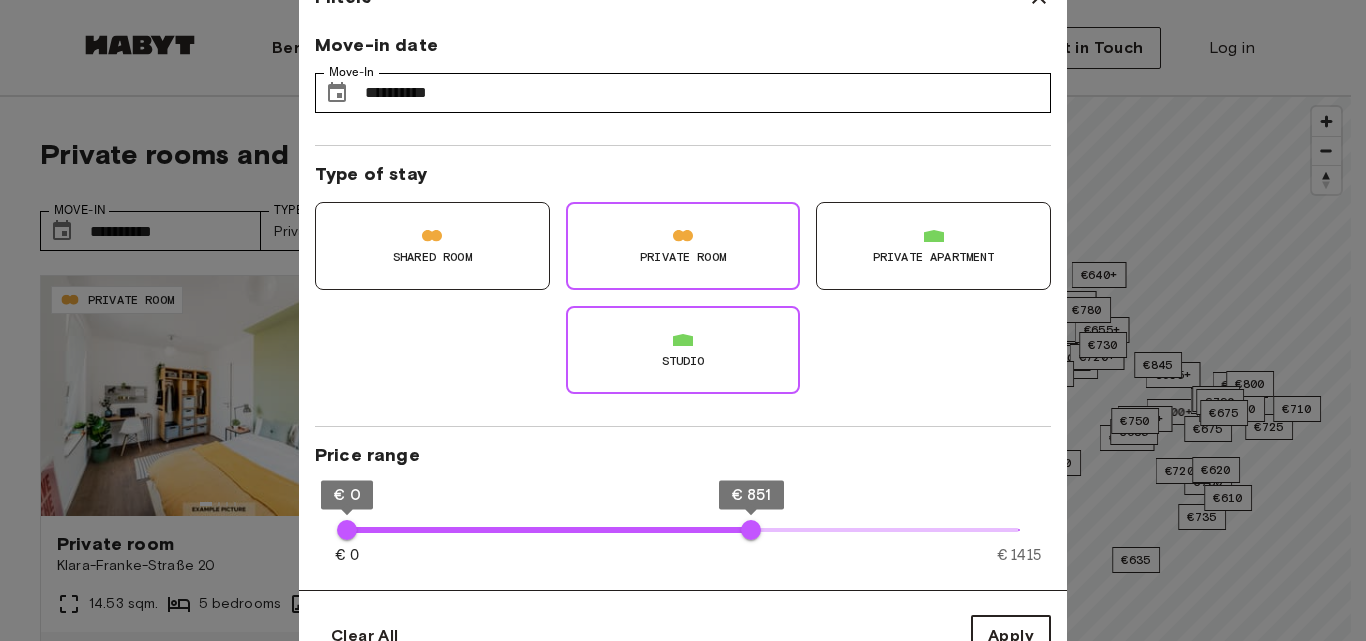 type on "**" 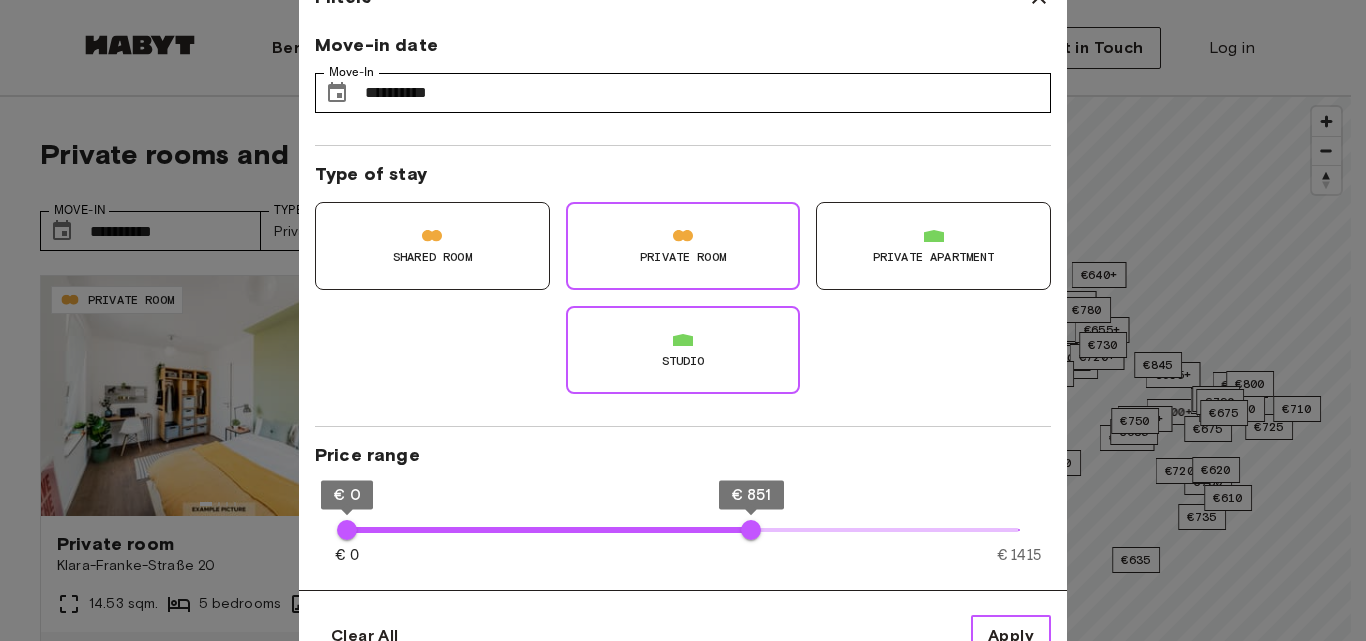 click on "Apply" at bounding box center [1011, 636] 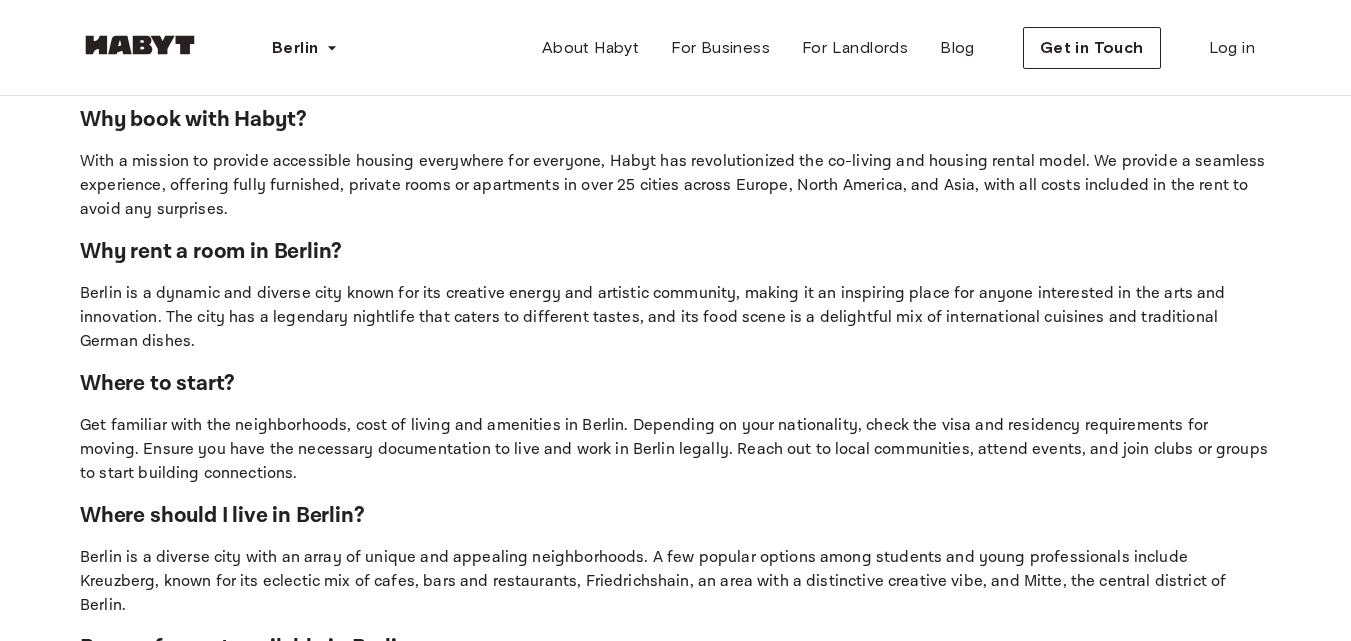 scroll, scrollTop: 1457, scrollLeft: 0, axis: vertical 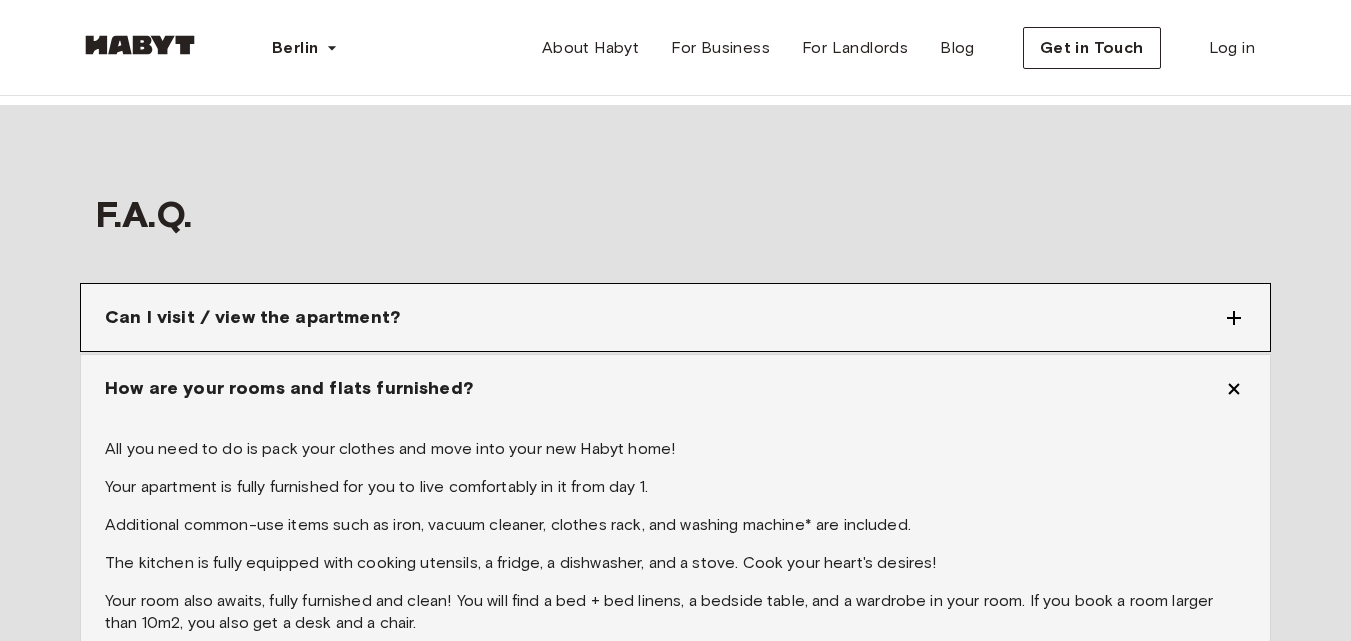 click 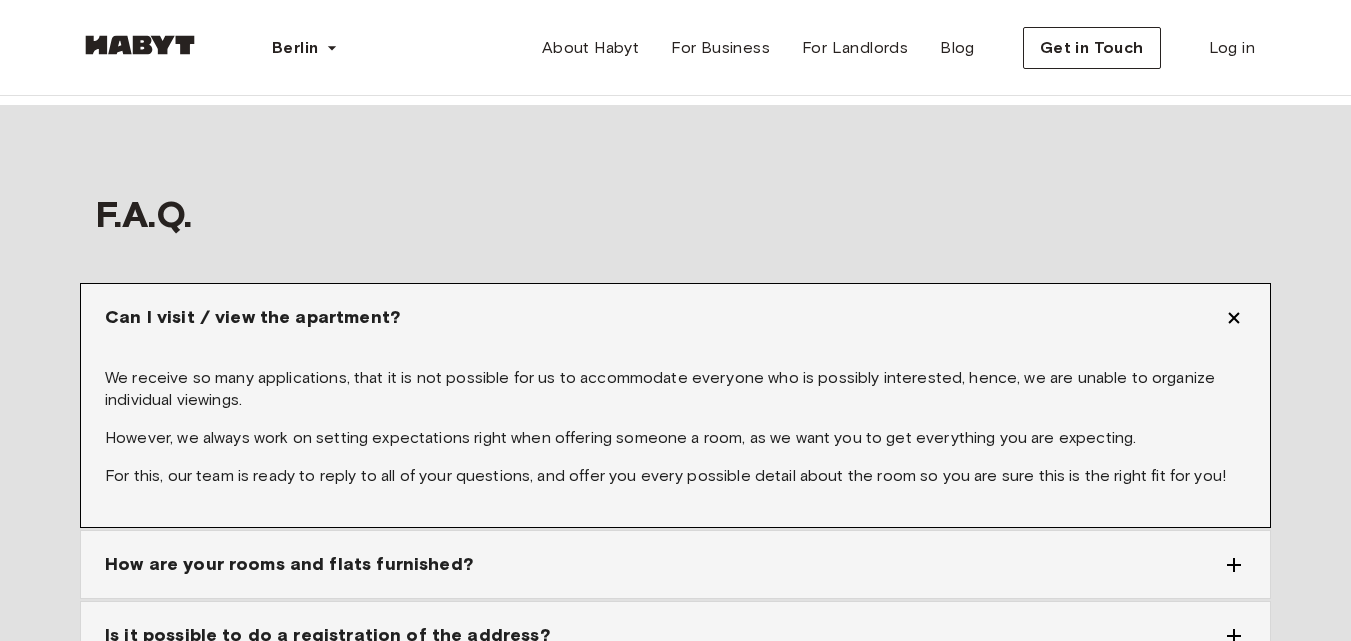 click 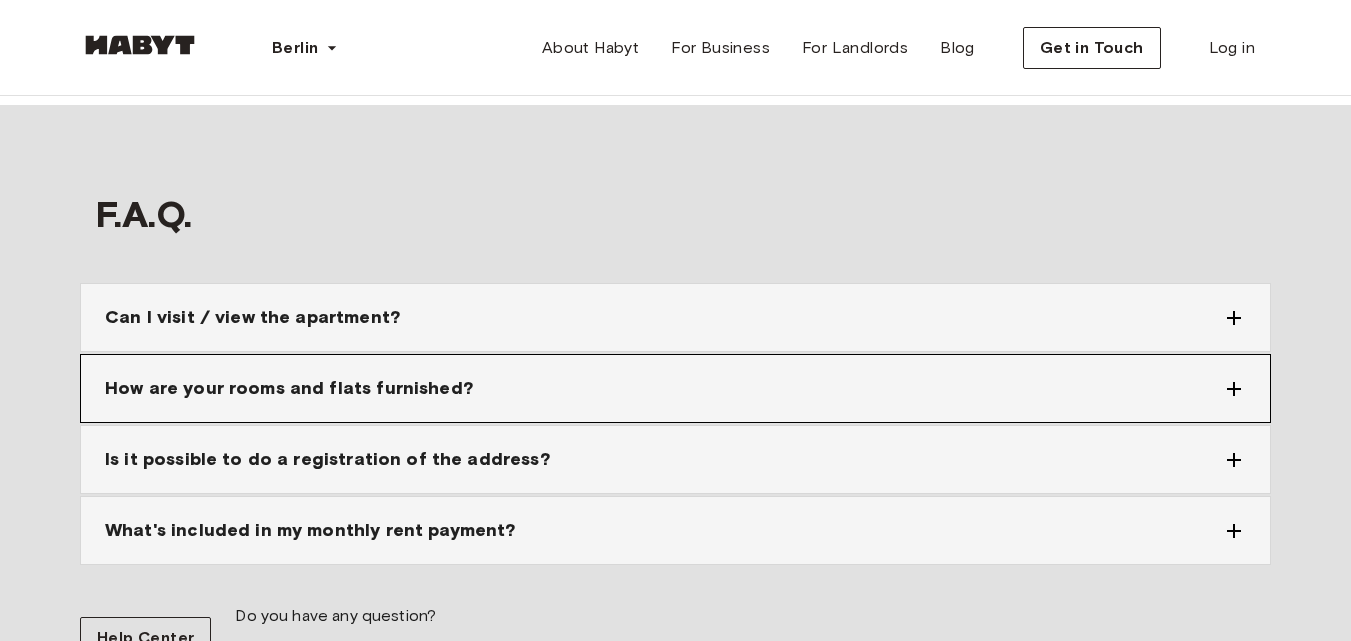 click on "How are your rooms and flats furnished?" at bounding box center [675, 388] 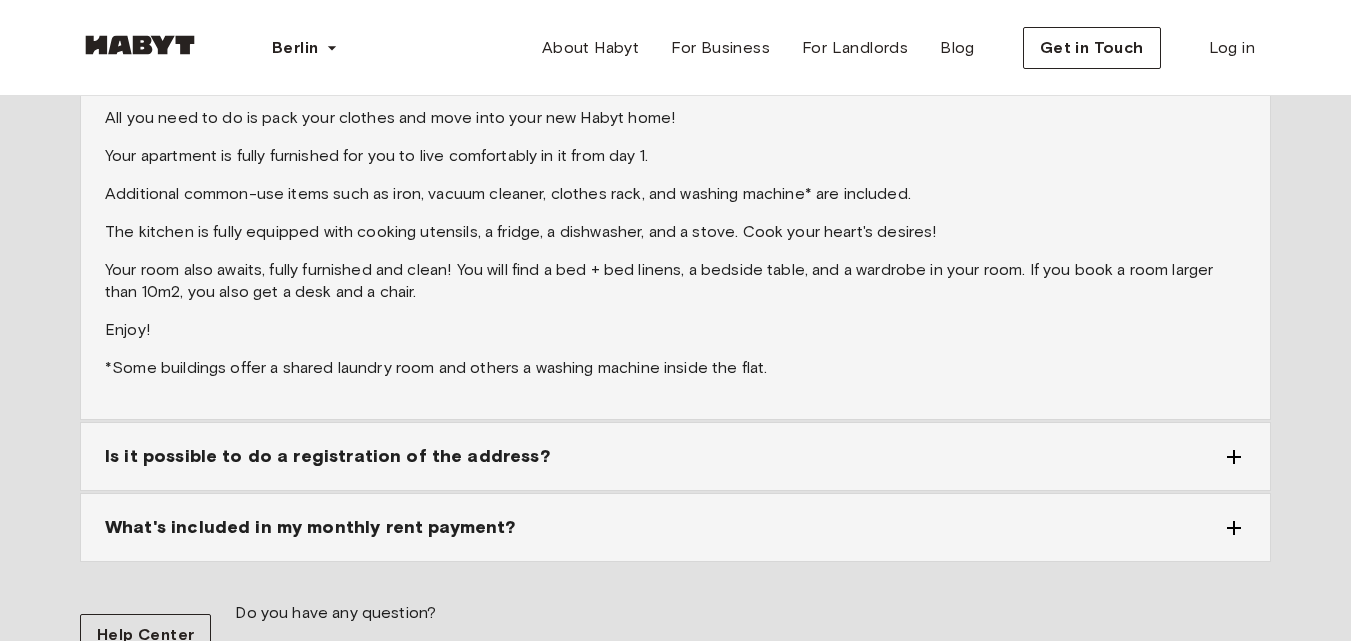 scroll, scrollTop: 2552, scrollLeft: 0, axis: vertical 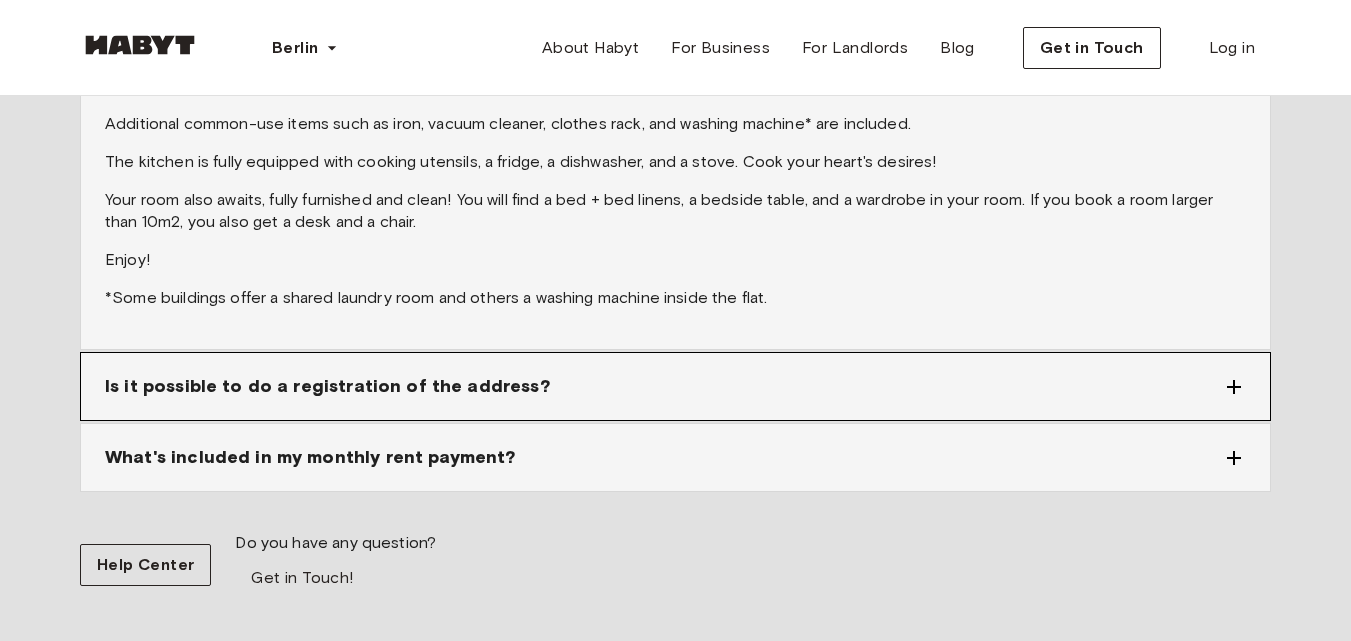 click 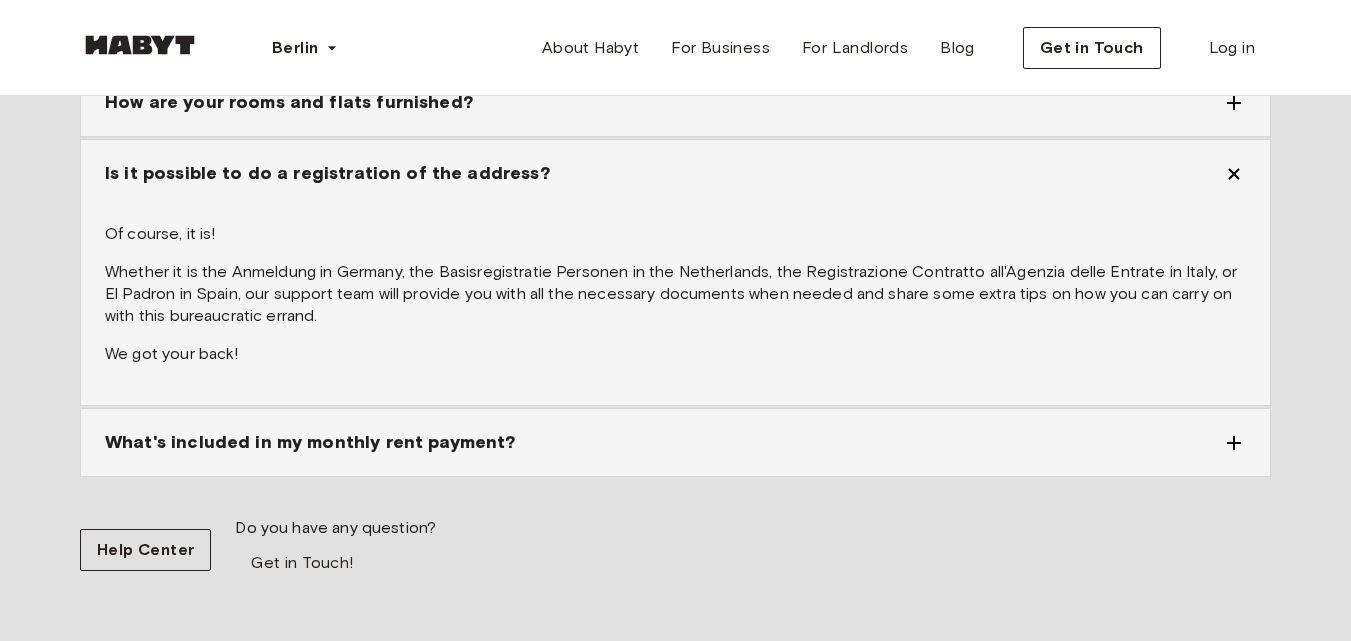 scroll, scrollTop: 2414, scrollLeft: 0, axis: vertical 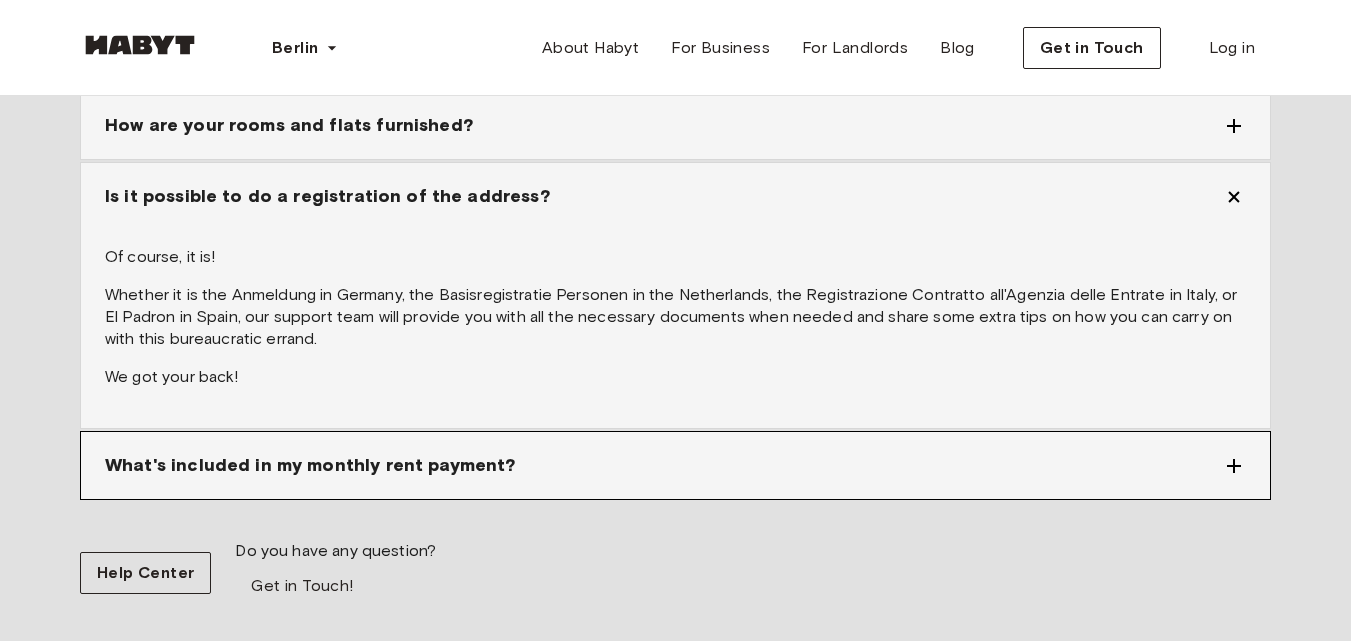 click 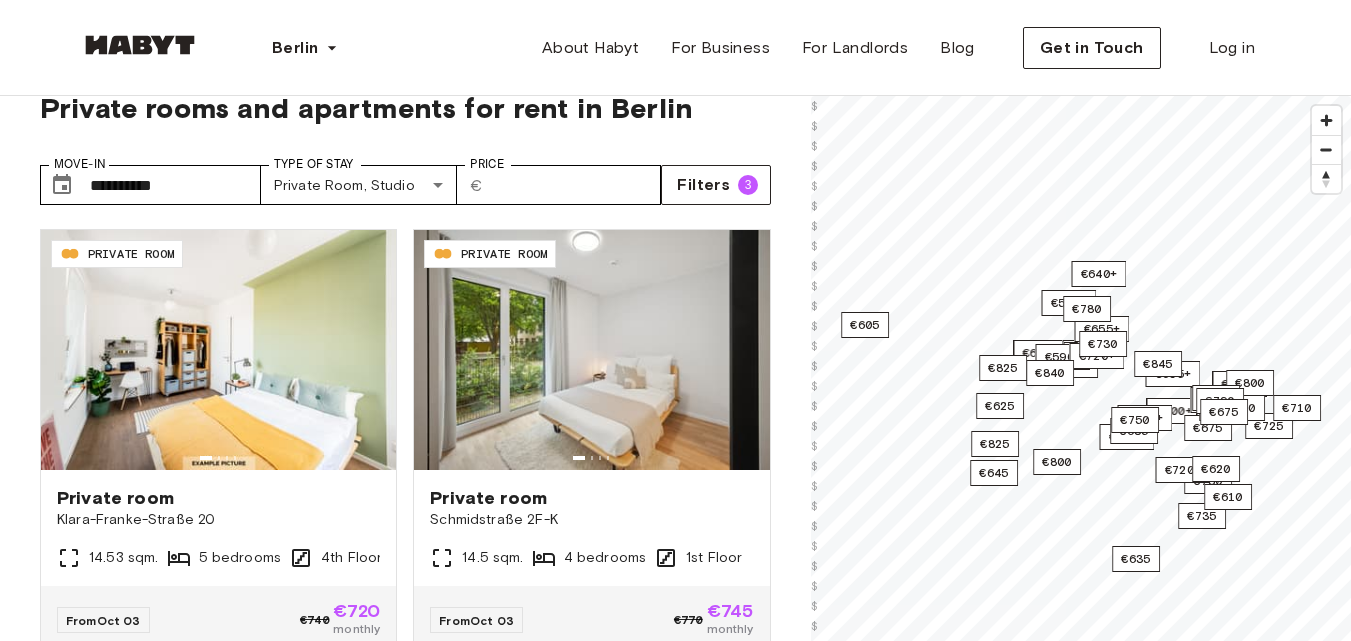 scroll, scrollTop: 0, scrollLeft: 0, axis: both 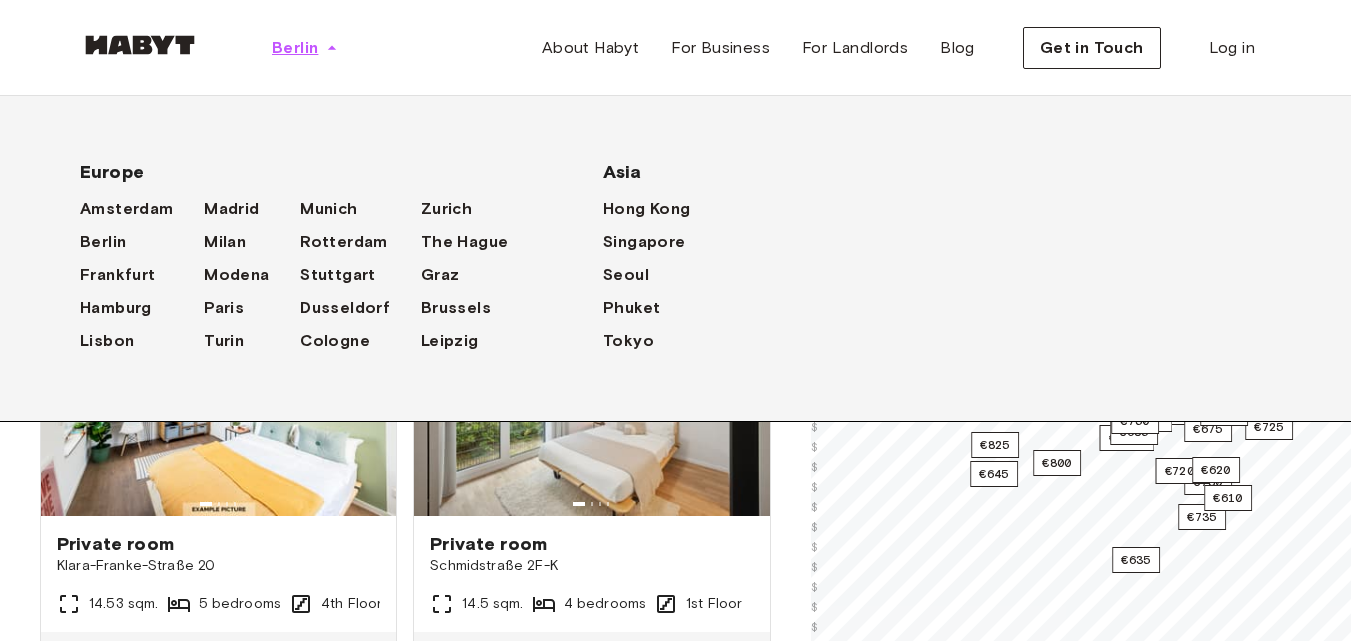 click 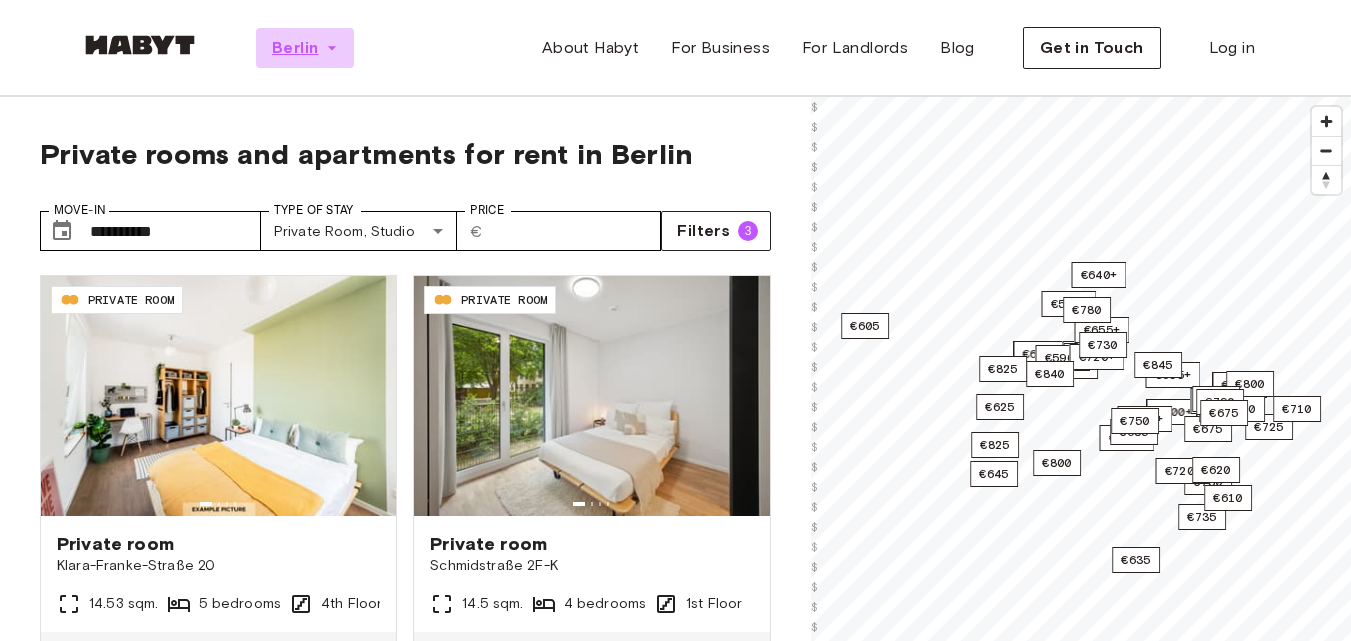 click 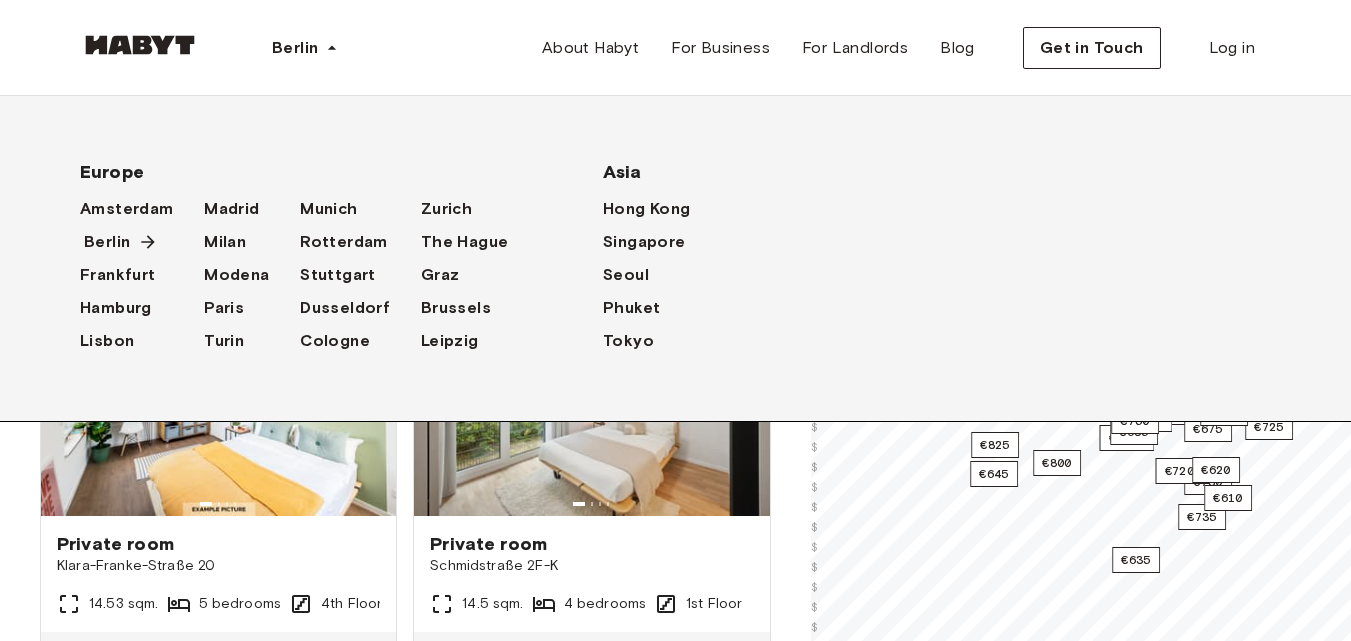 drag, startPoint x: 128, startPoint y: 226, endPoint x: 118, endPoint y: 238, distance: 15.6205 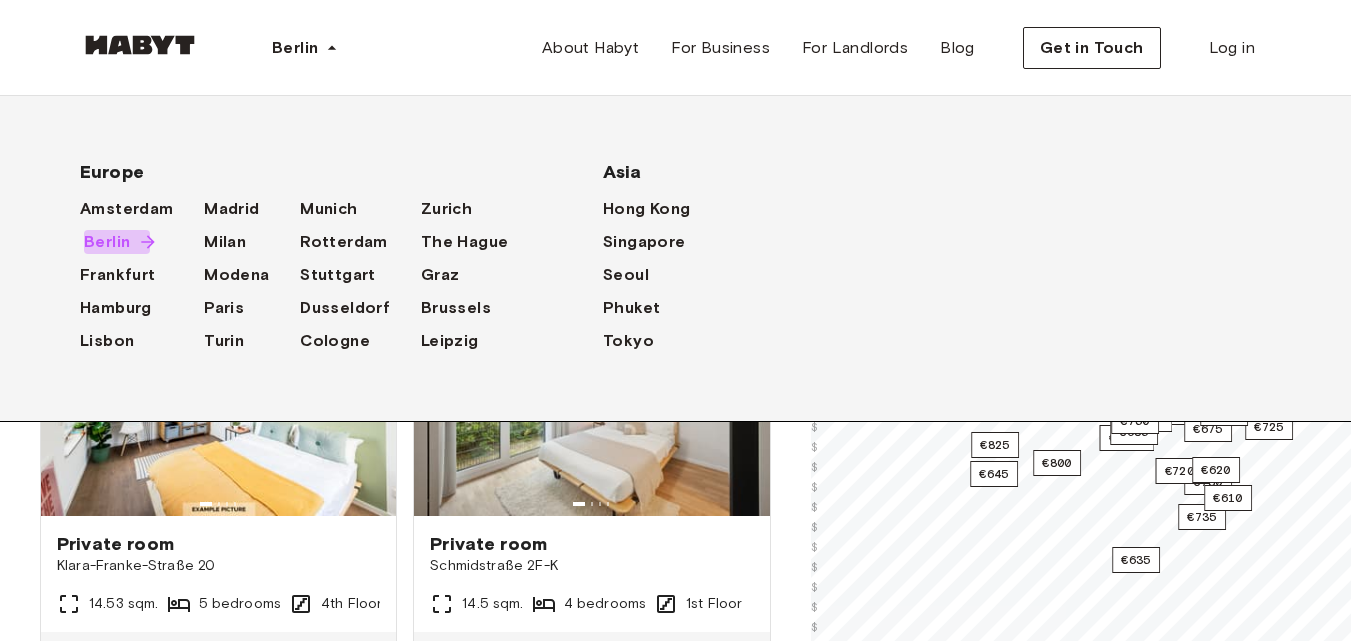 click on "Berlin" at bounding box center (107, 242) 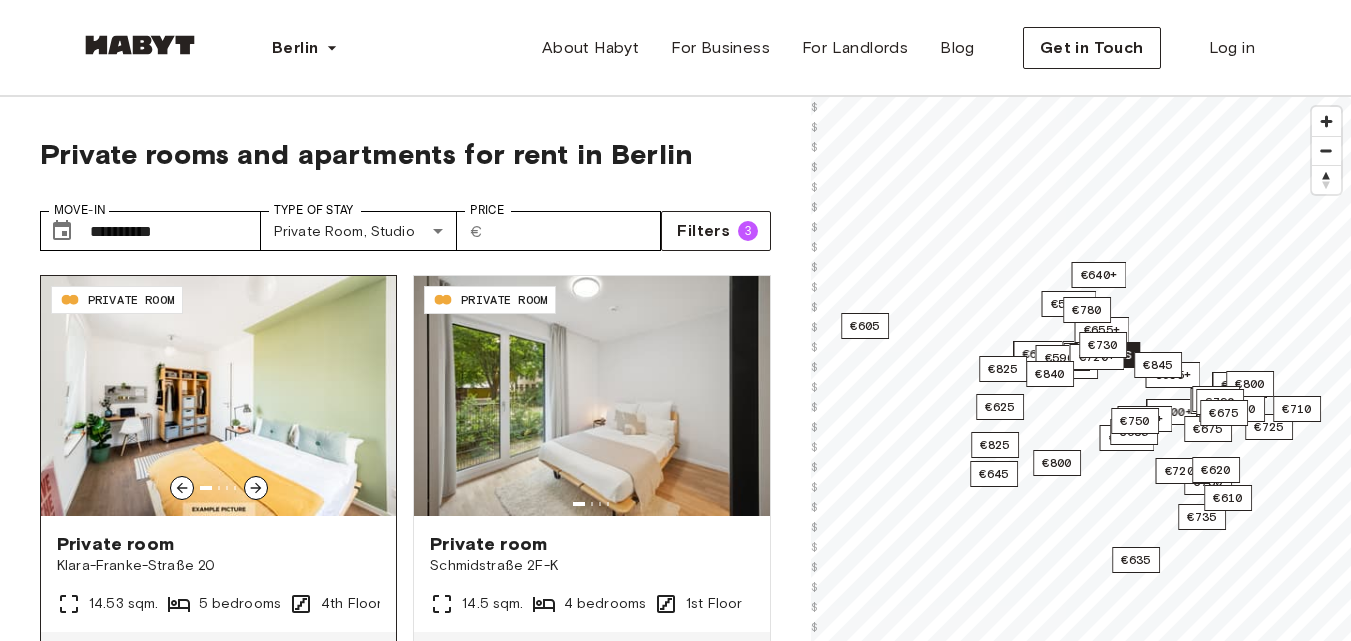 click at bounding box center (218, 396) 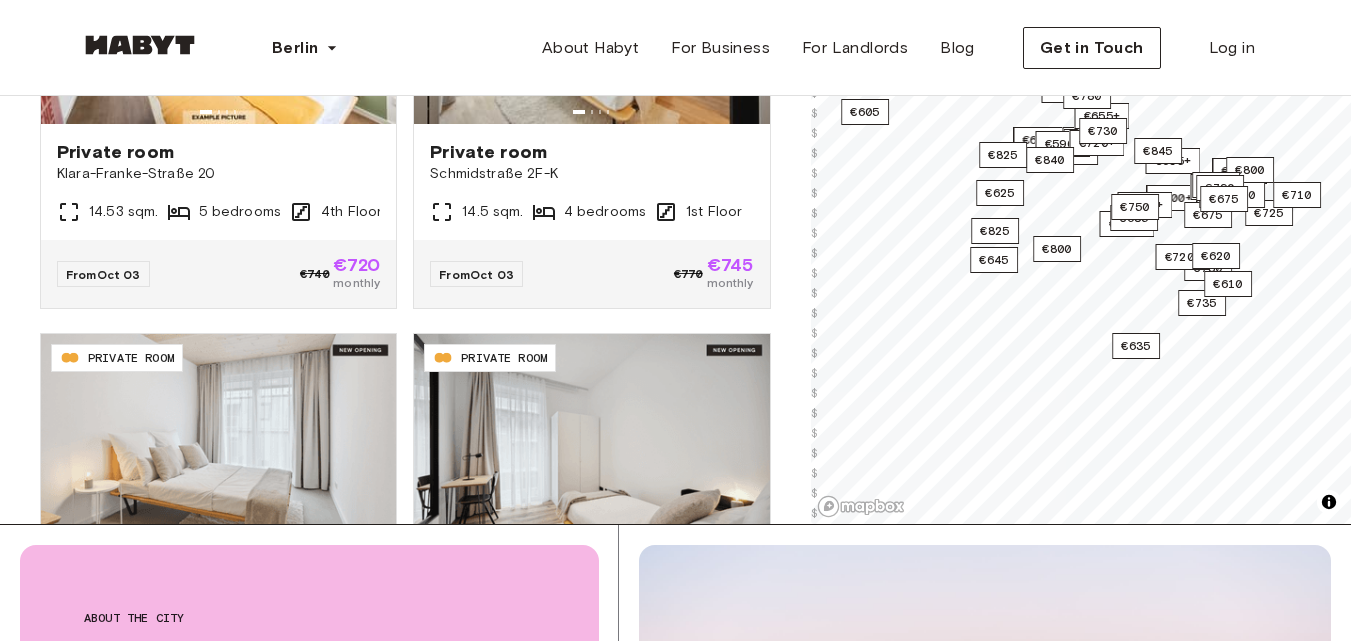 scroll, scrollTop: 384, scrollLeft: 0, axis: vertical 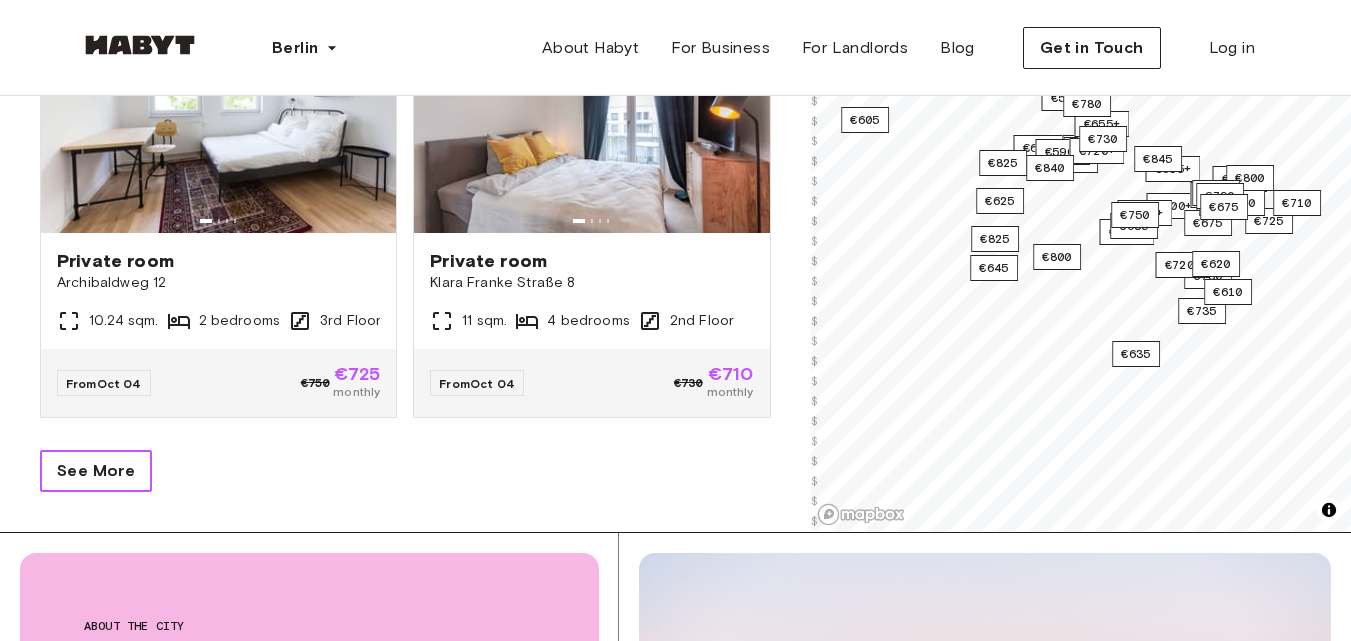 click on "See More" at bounding box center [96, 471] 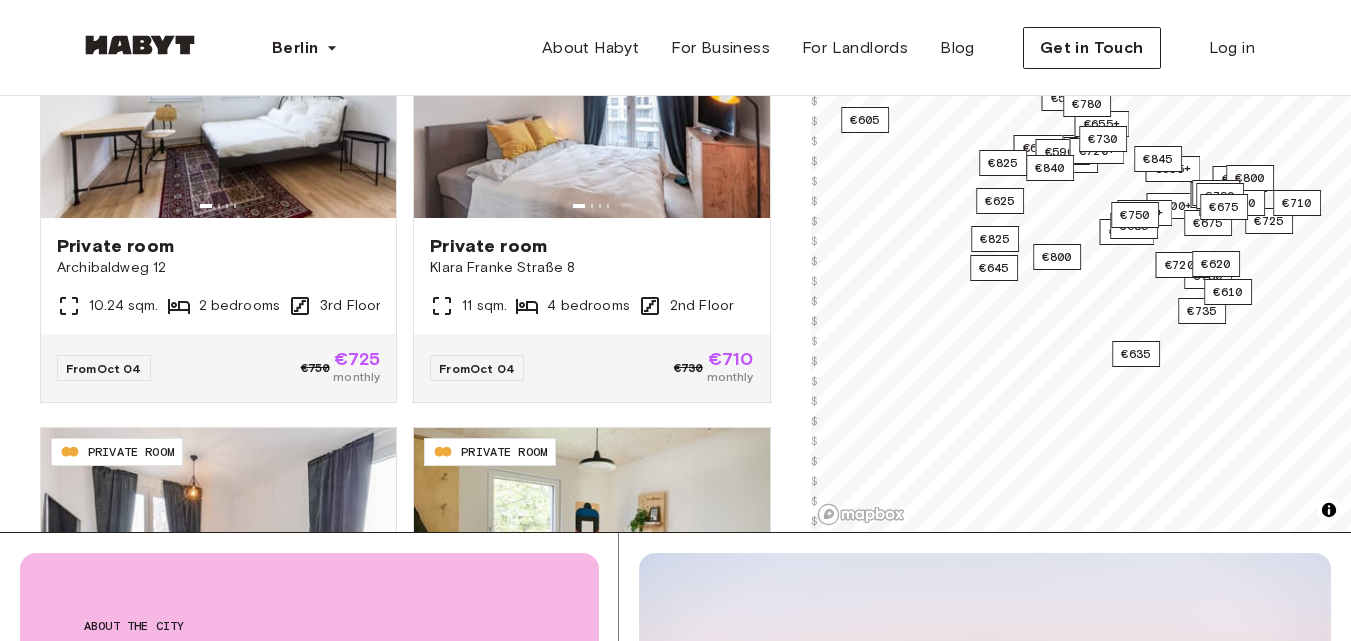 scroll, scrollTop: 0, scrollLeft: 0, axis: both 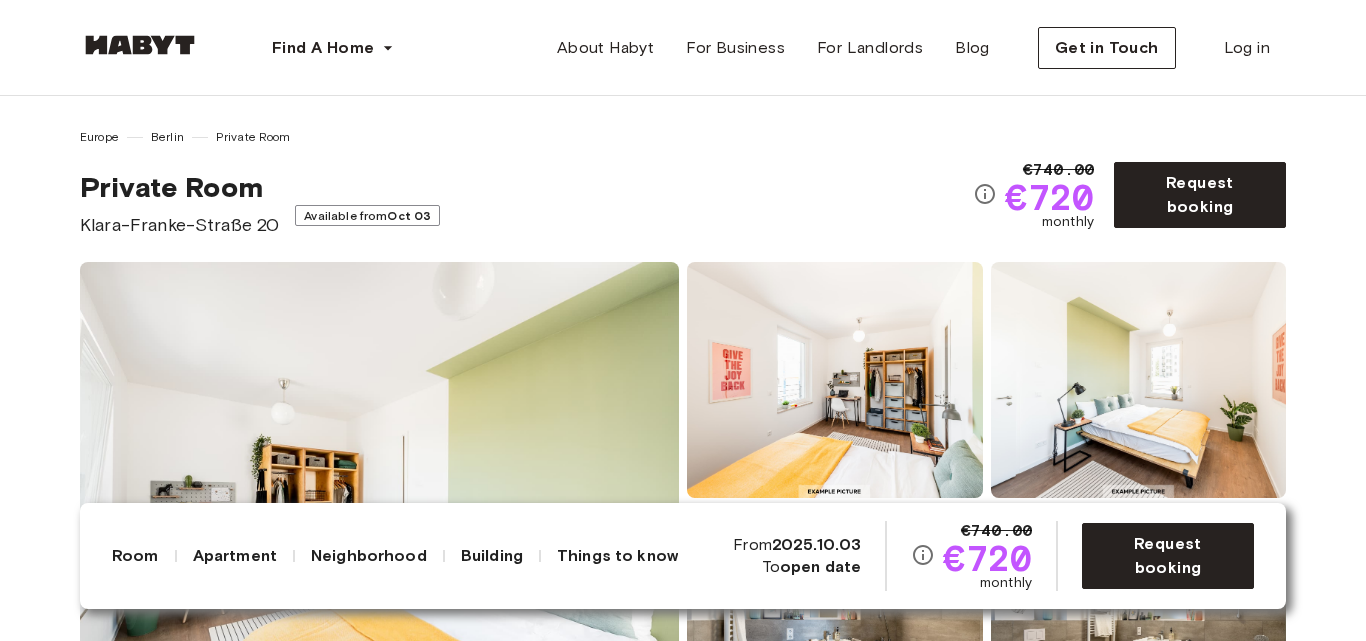 click at bounding box center [379, 502] 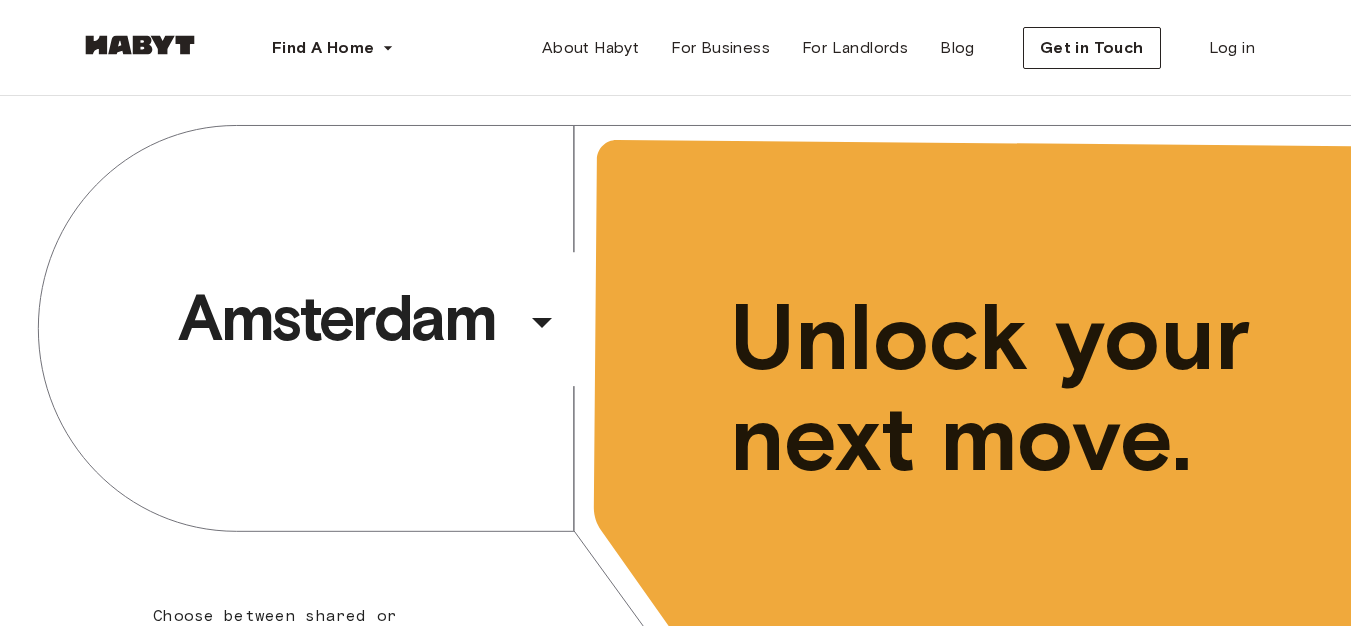 scroll, scrollTop: 0, scrollLeft: 0, axis: both 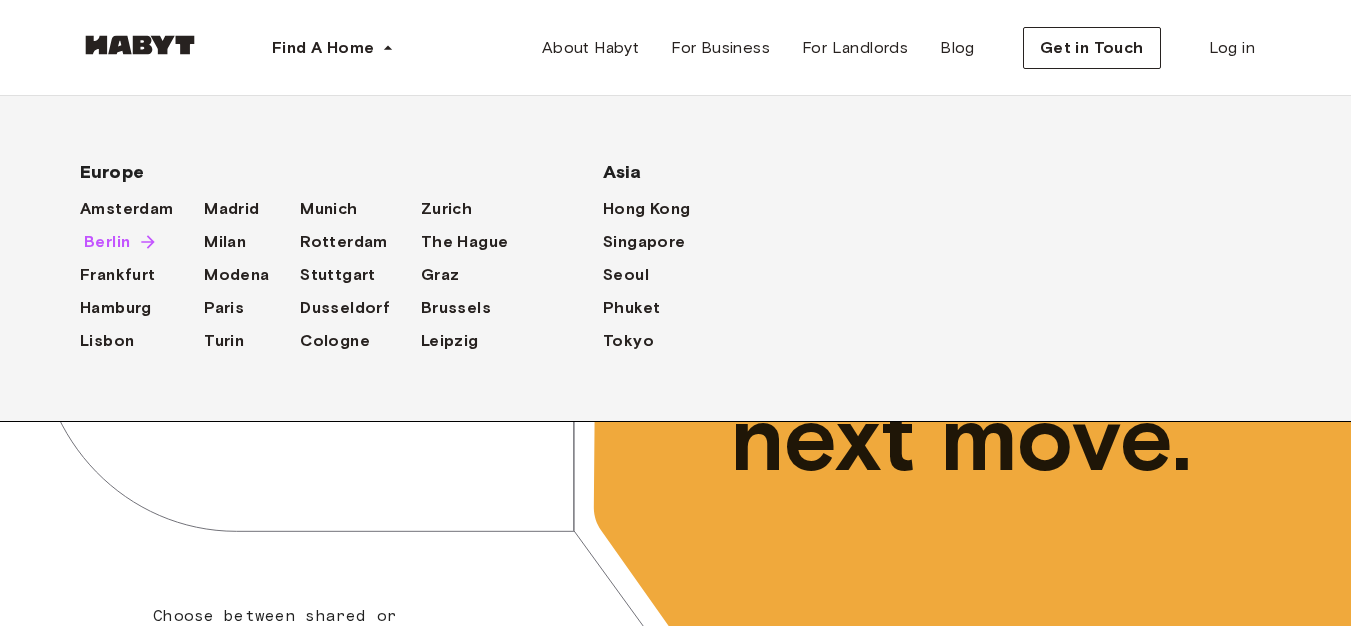 click on "Berlin" at bounding box center (107, 242) 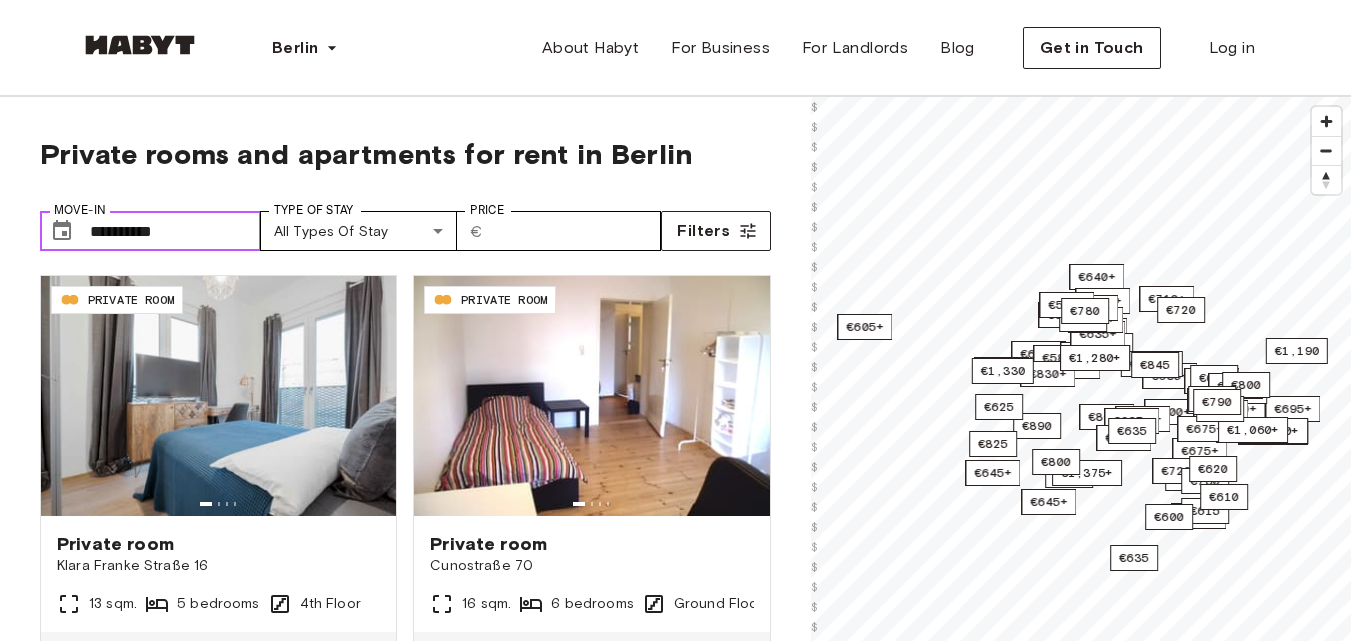 click on "**********" at bounding box center [175, 231] 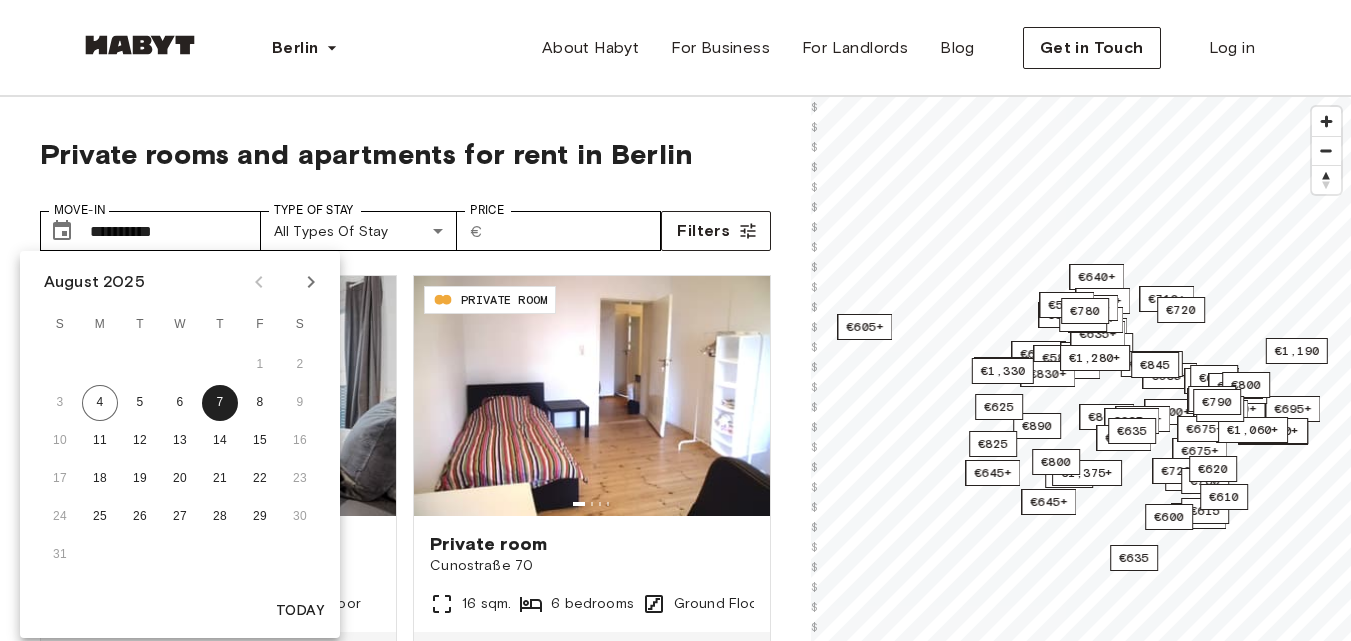 click 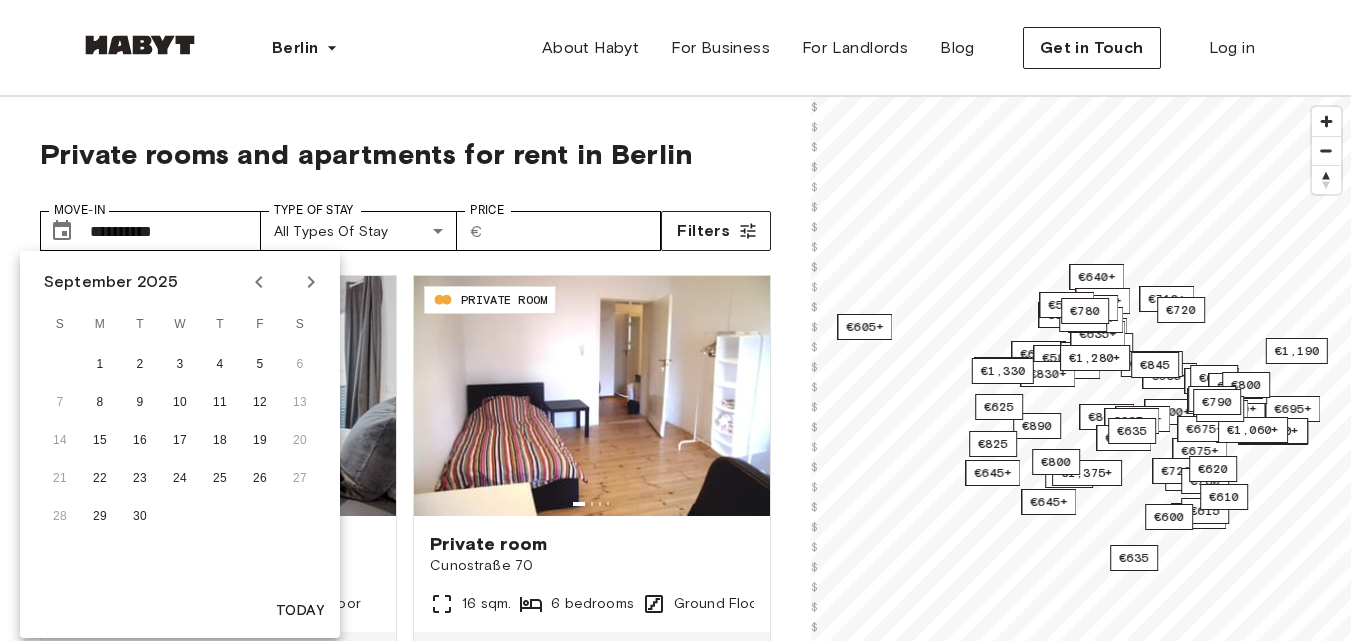 click 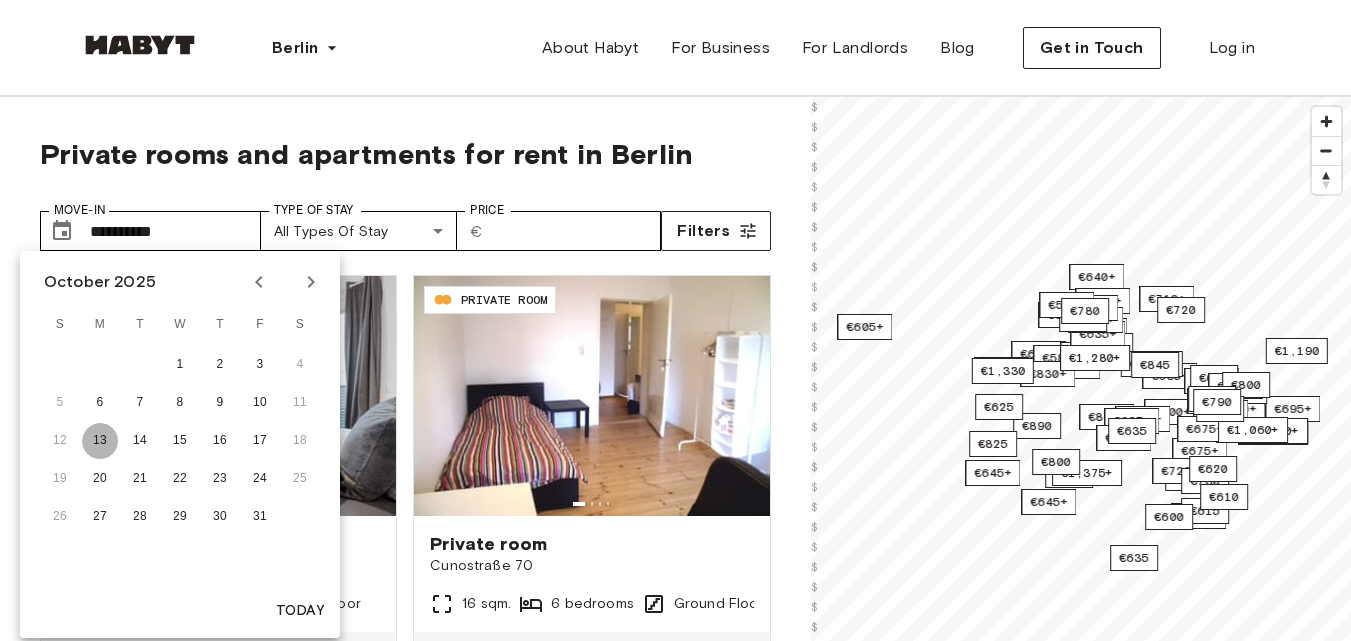 click on "13" at bounding box center [100, 441] 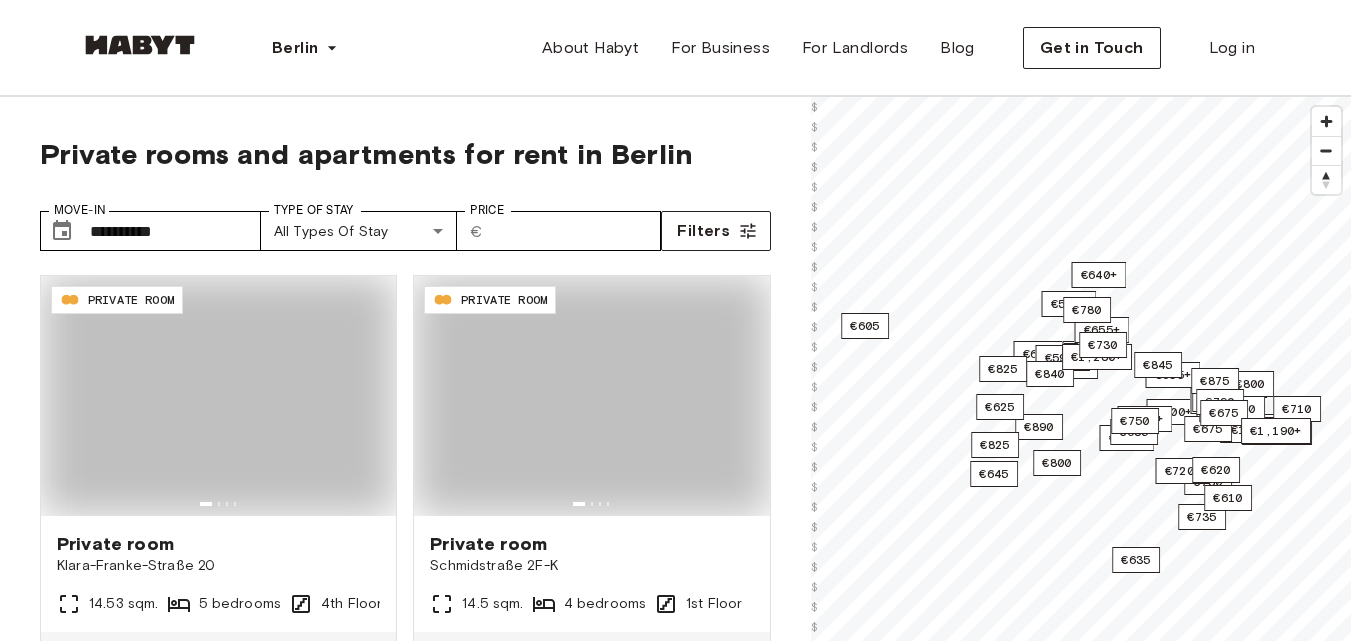 type on "**********" 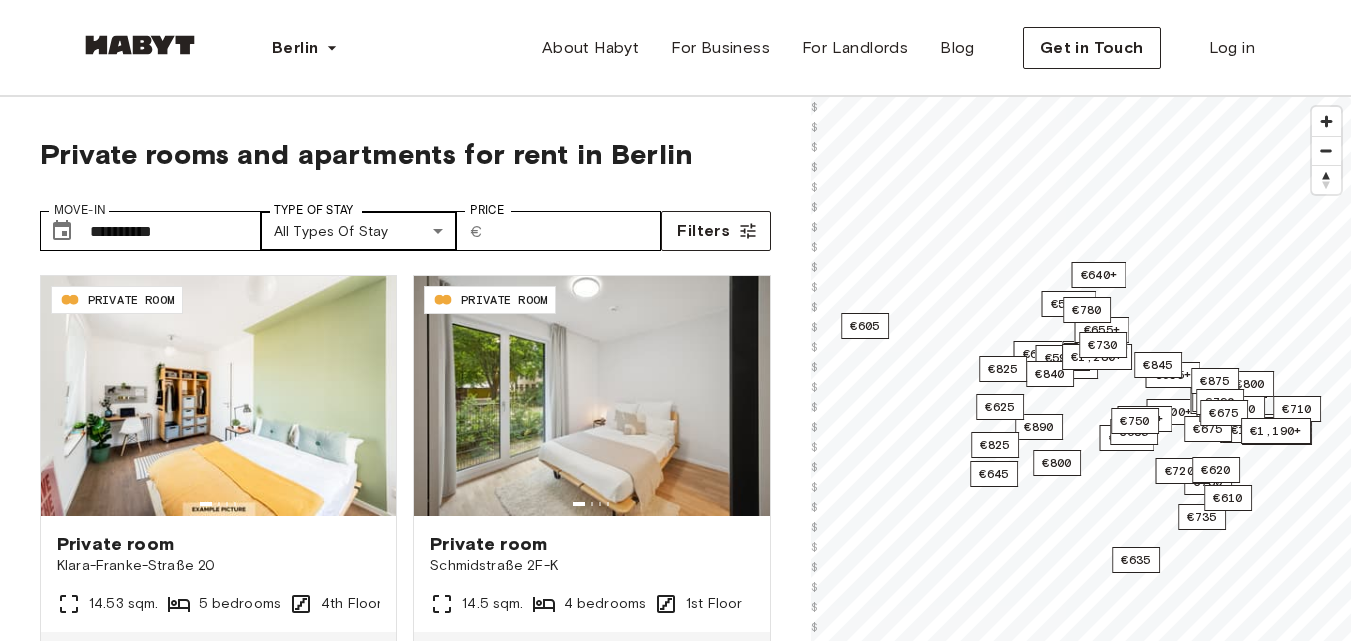 click on "**********" at bounding box center (675, 2396) 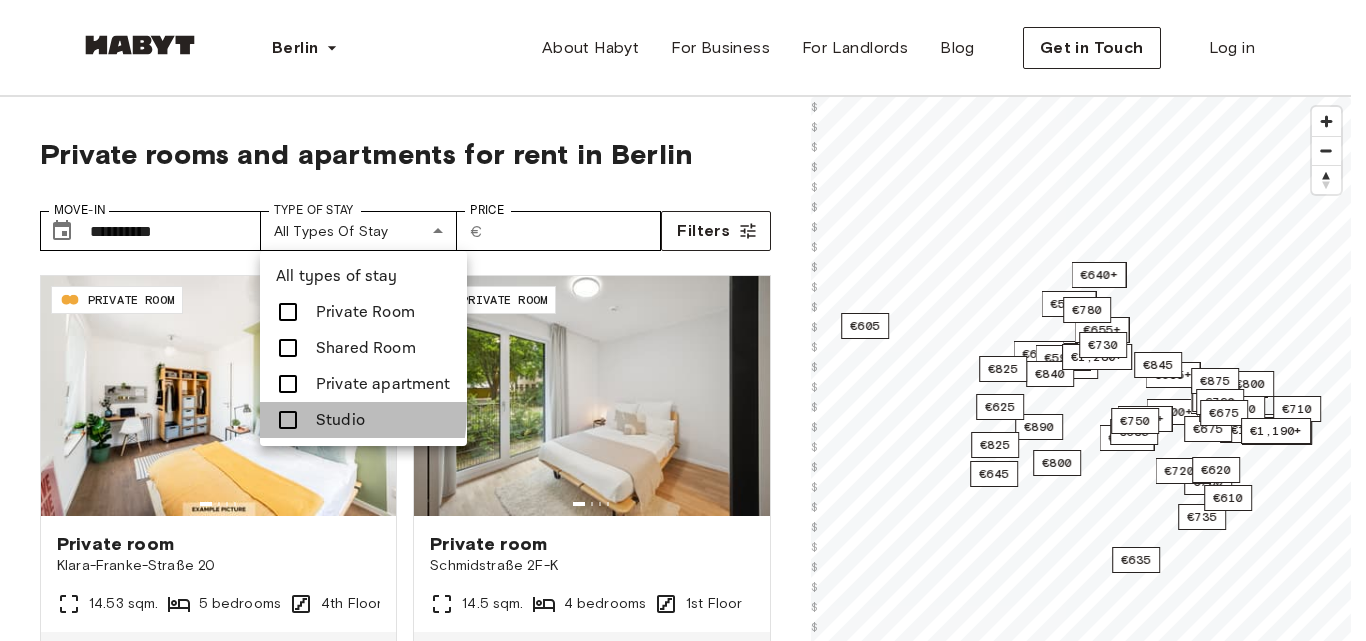 click at bounding box center [288, 420] 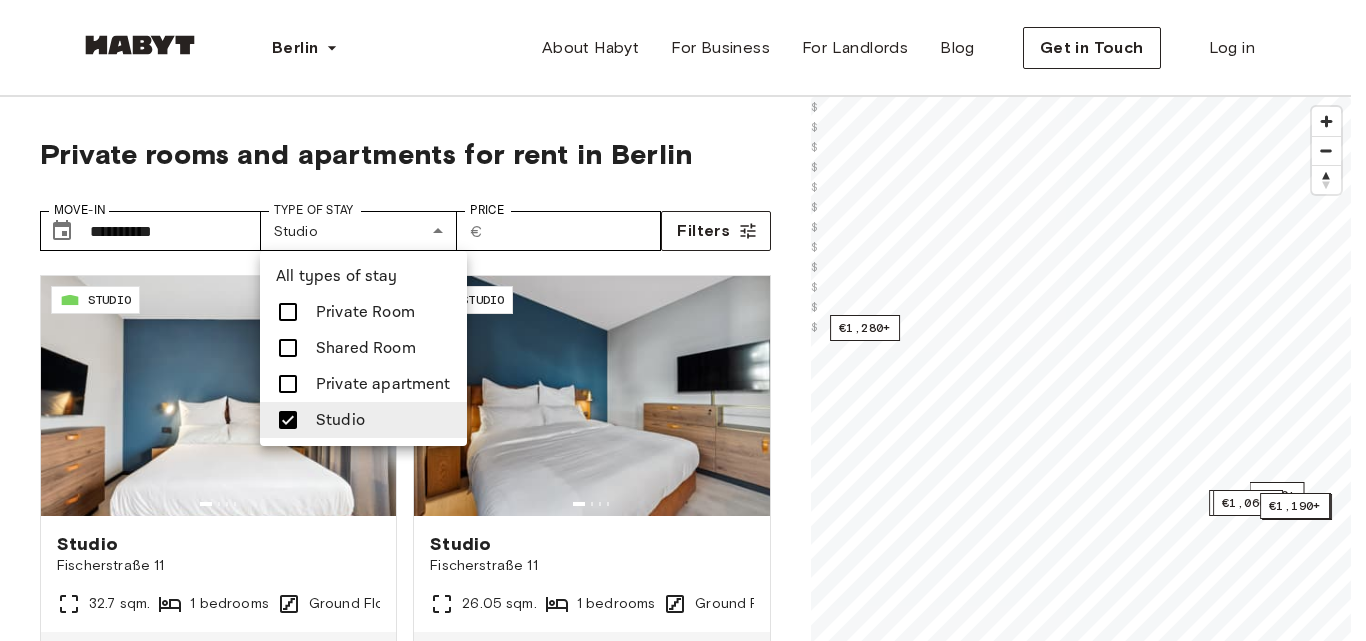 click at bounding box center (288, 384) 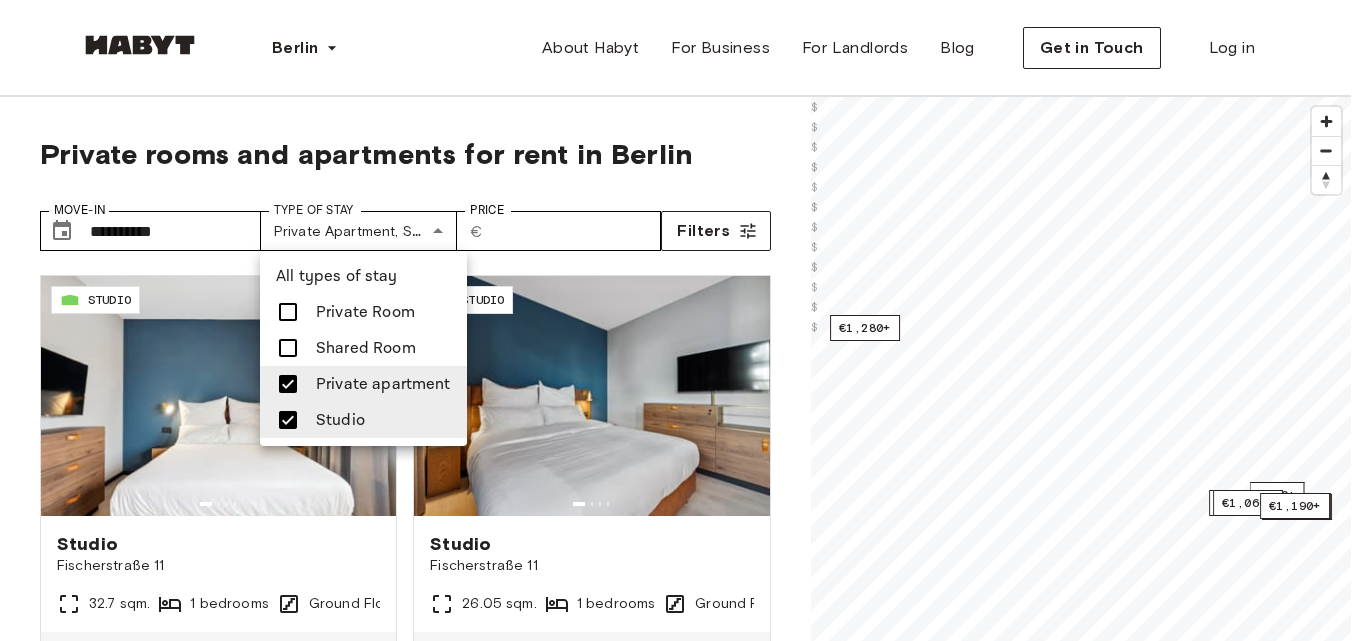 click at bounding box center [683, 320] 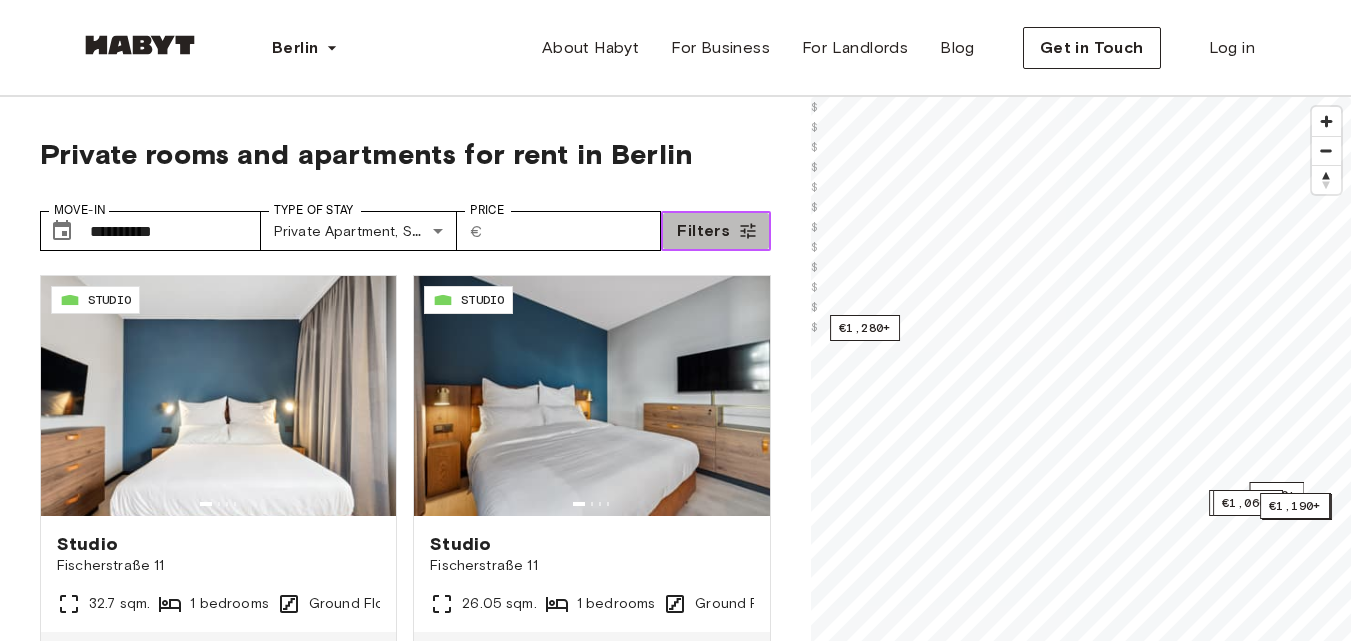 click 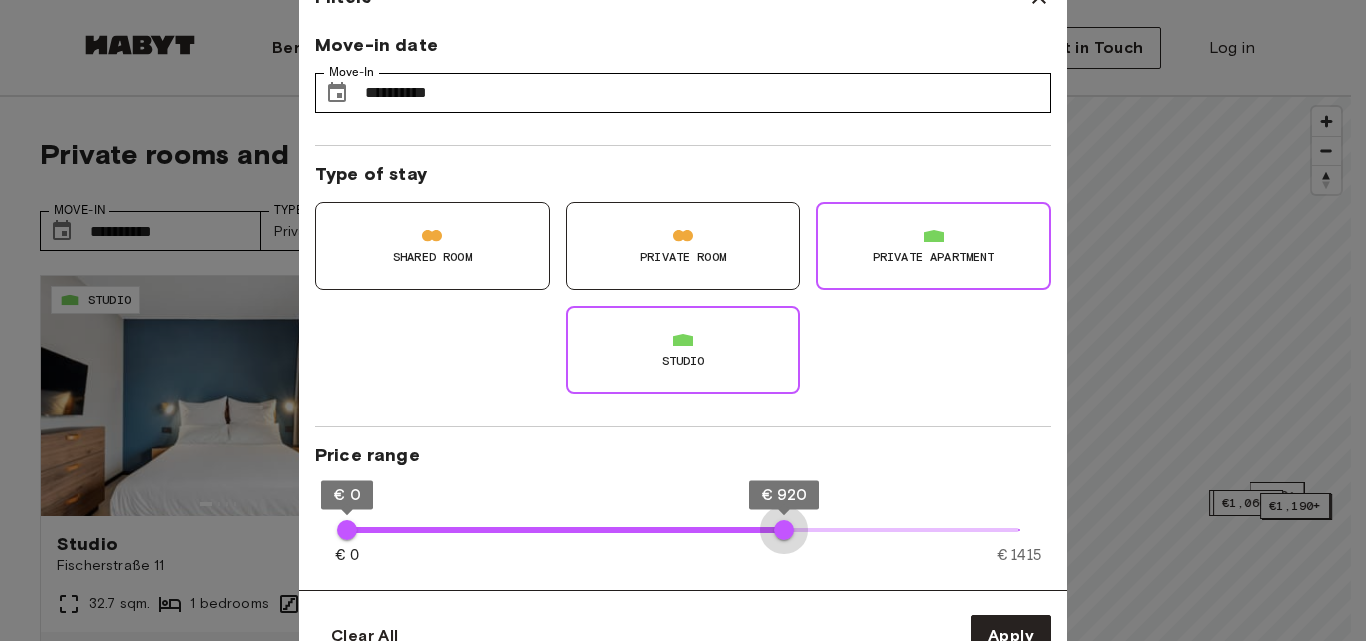type on "***" 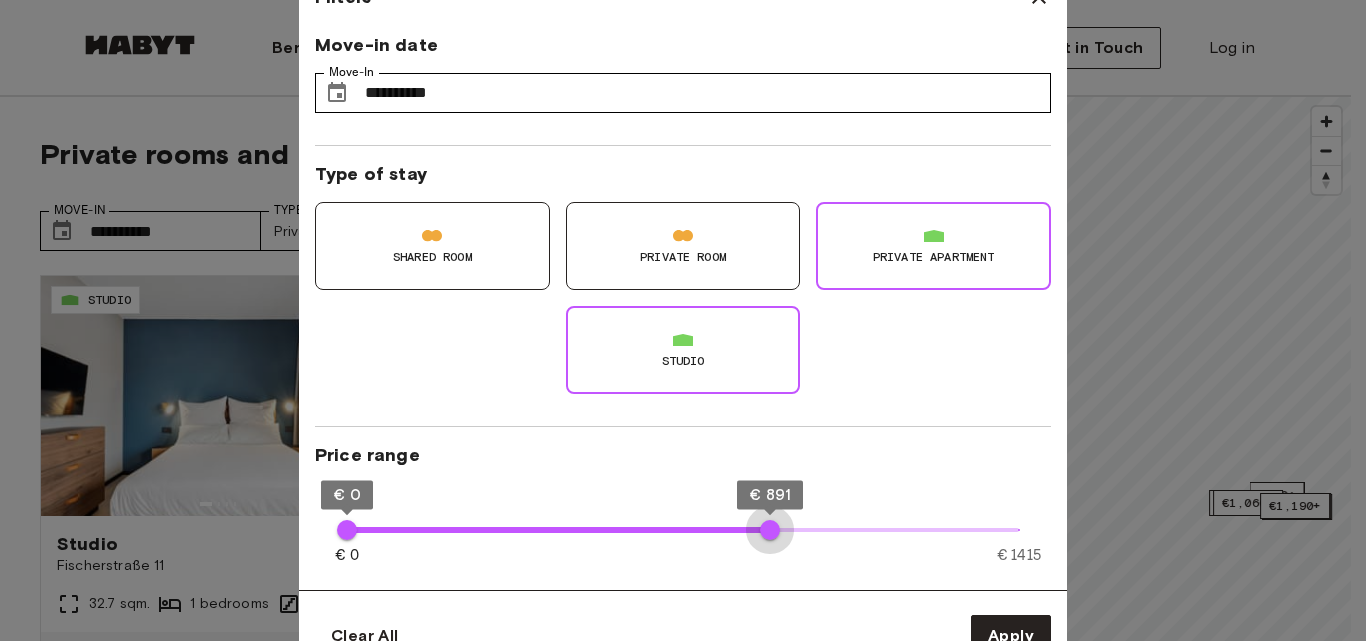 drag, startPoint x: 1015, startPoint y: 532, endPoint x: 770, endPoint y: 519, distance: 245.34465 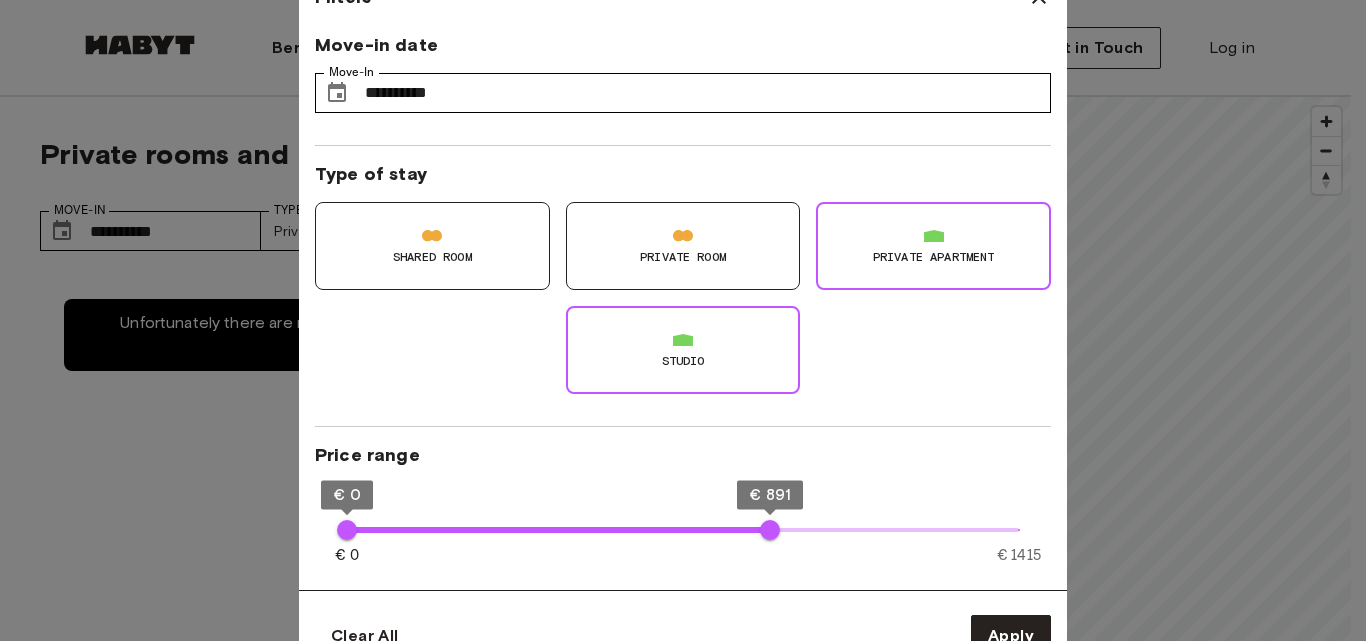 type on "**" 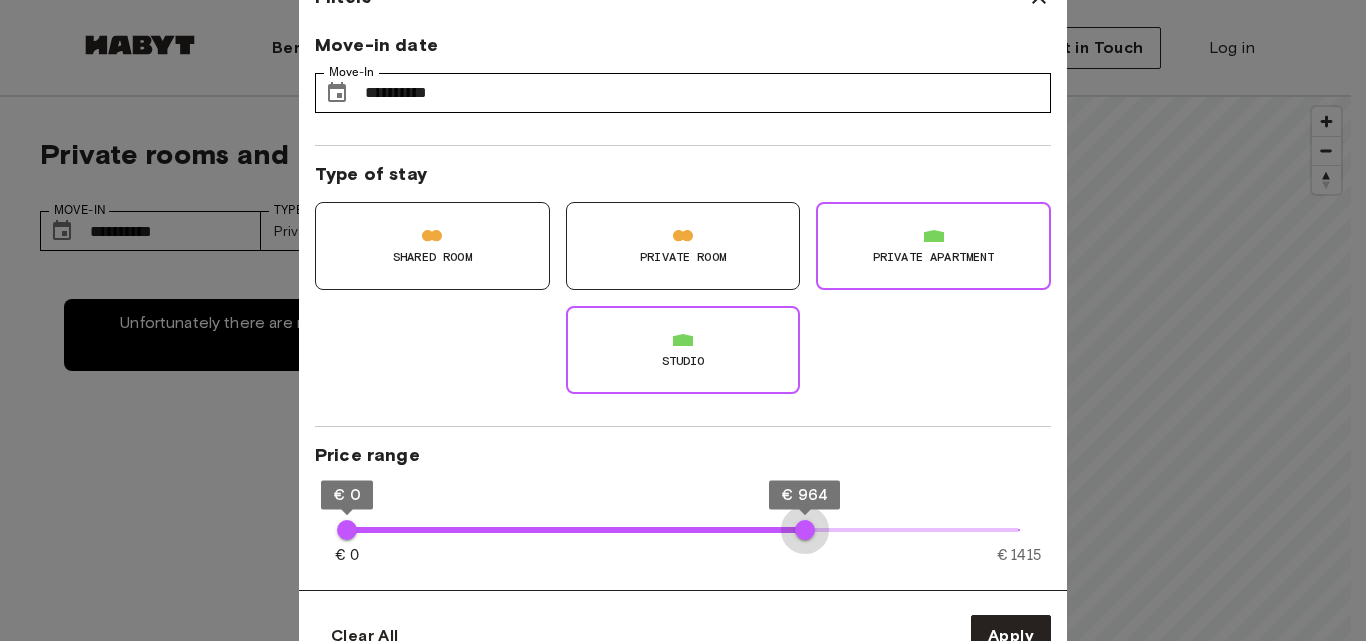 type on "***" 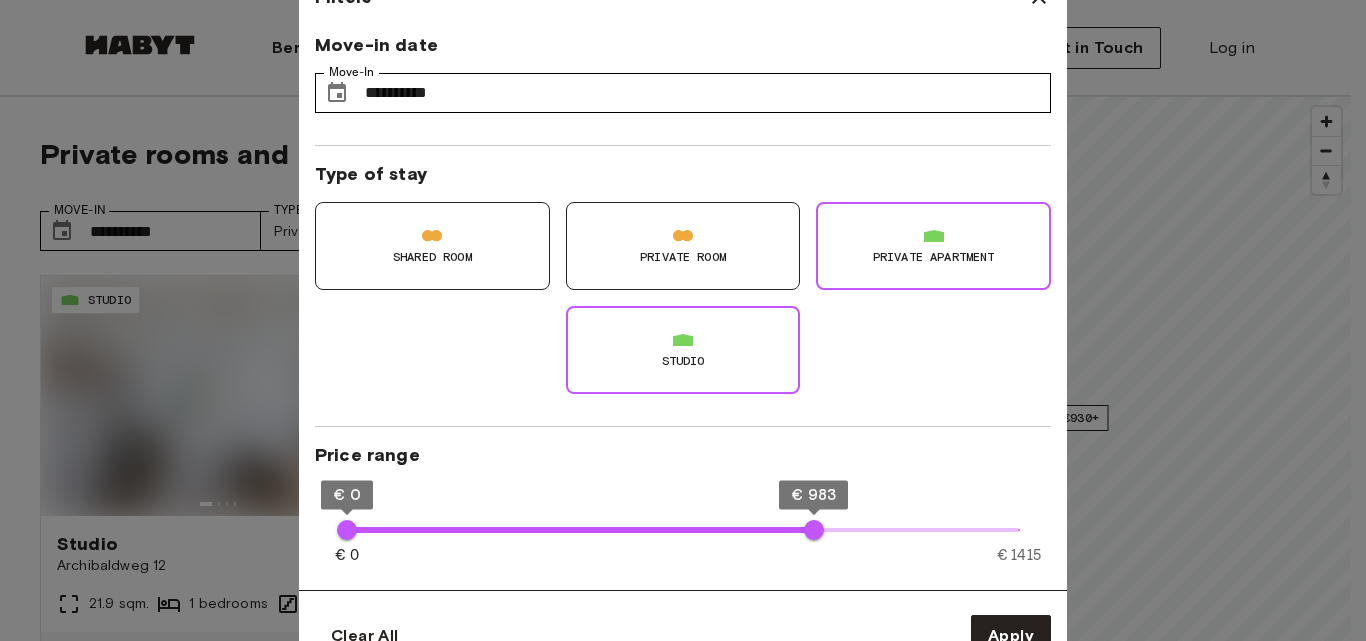 type on "**" 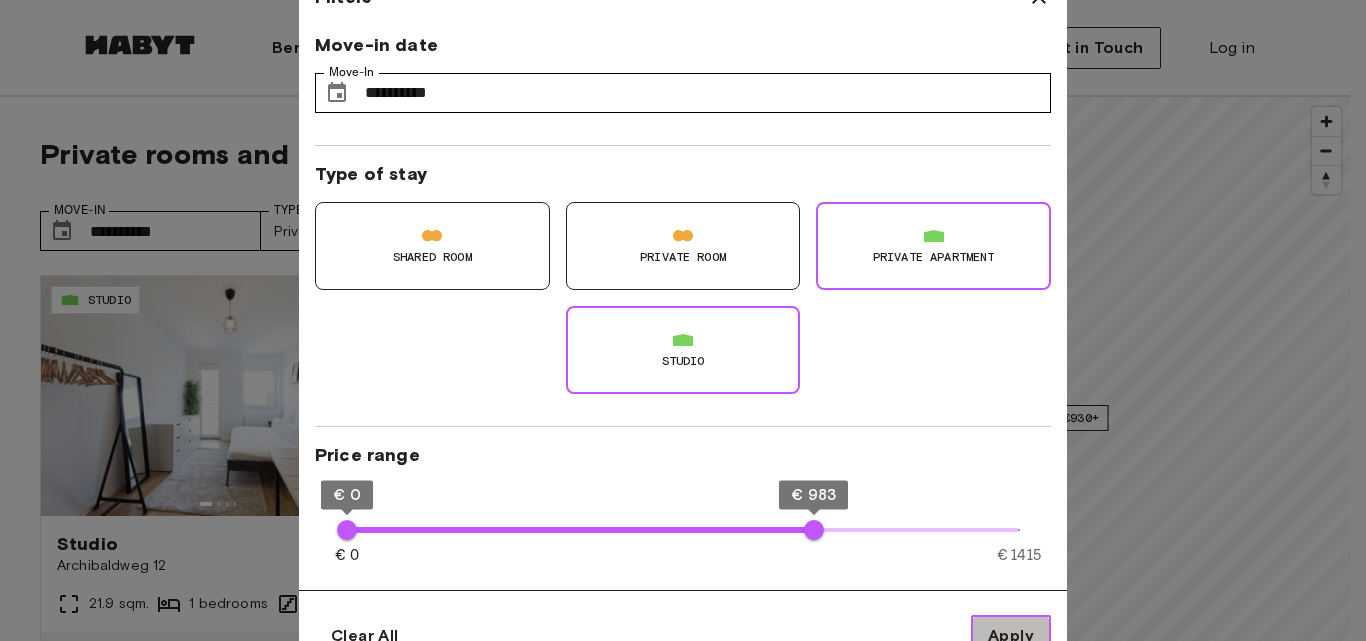 click on "Apply" at bounding box center (1011, 636) 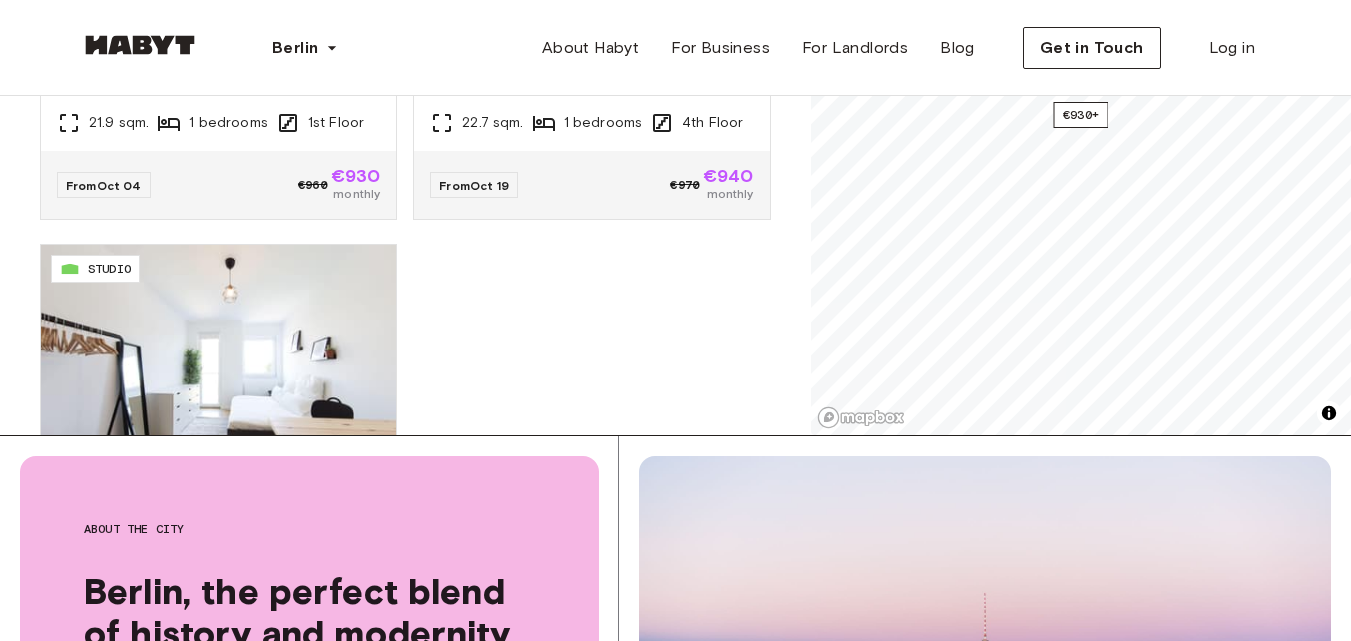 scroll, scrollTop: 504, scrollLeft: 0, axis: vertical 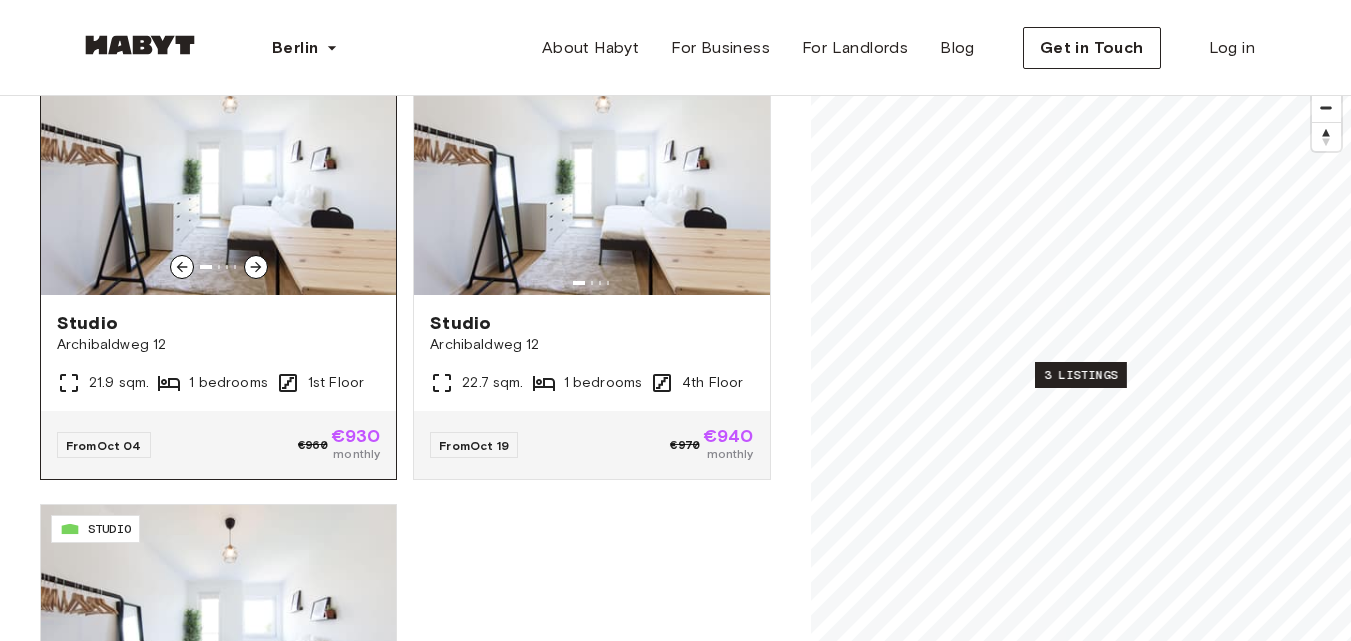 click at bounding box center (218, 175) 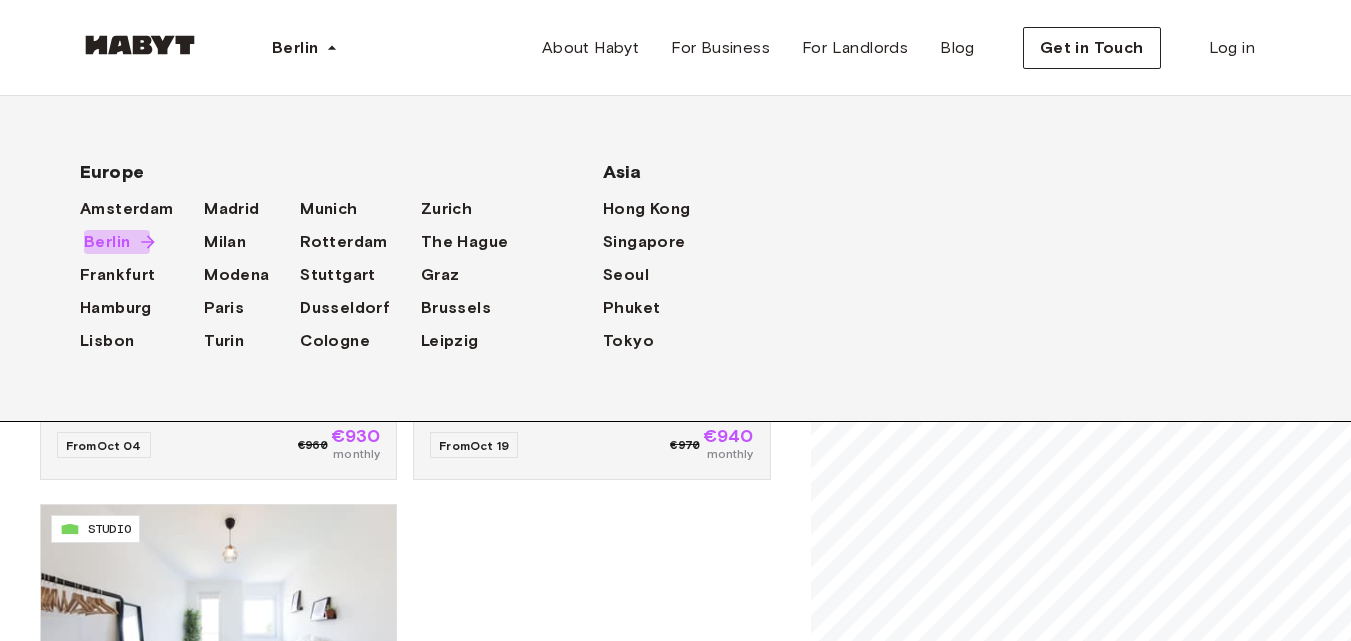 click on "Berlin" at bounding box center (107, 242) 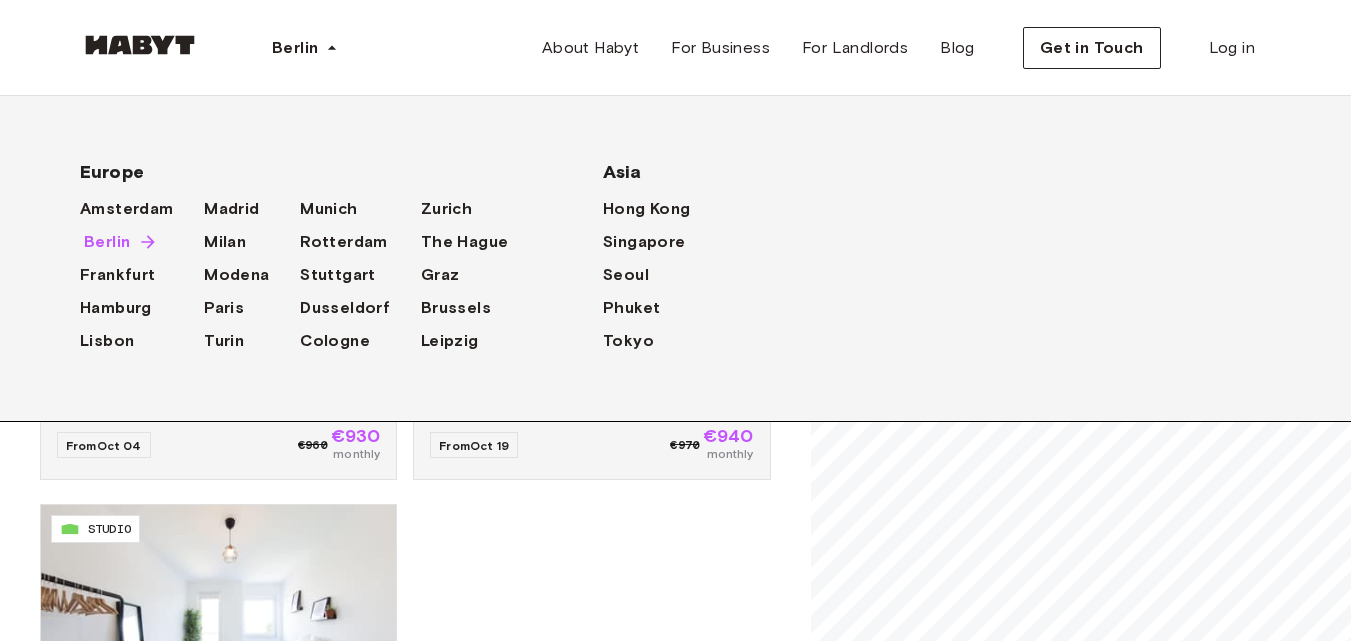 scroll, scrollTop: 0, scrollLeft: 0, axis: both 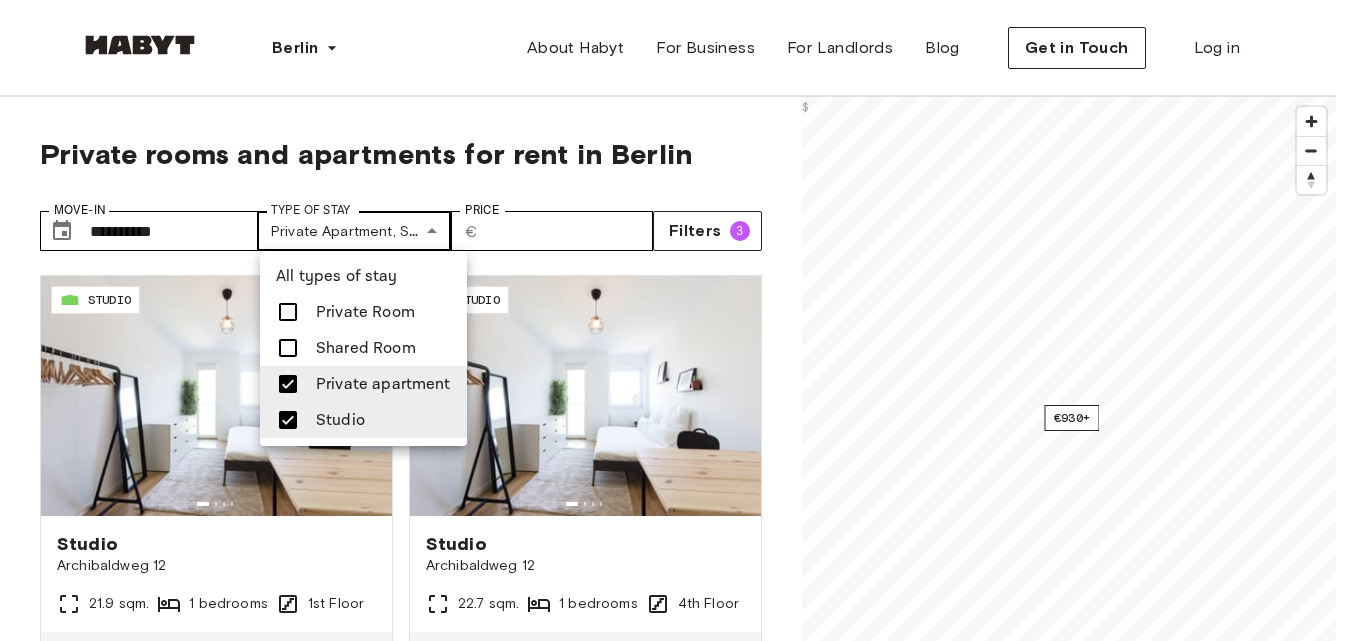 click on "**********" at bounding box center (675, 2395) 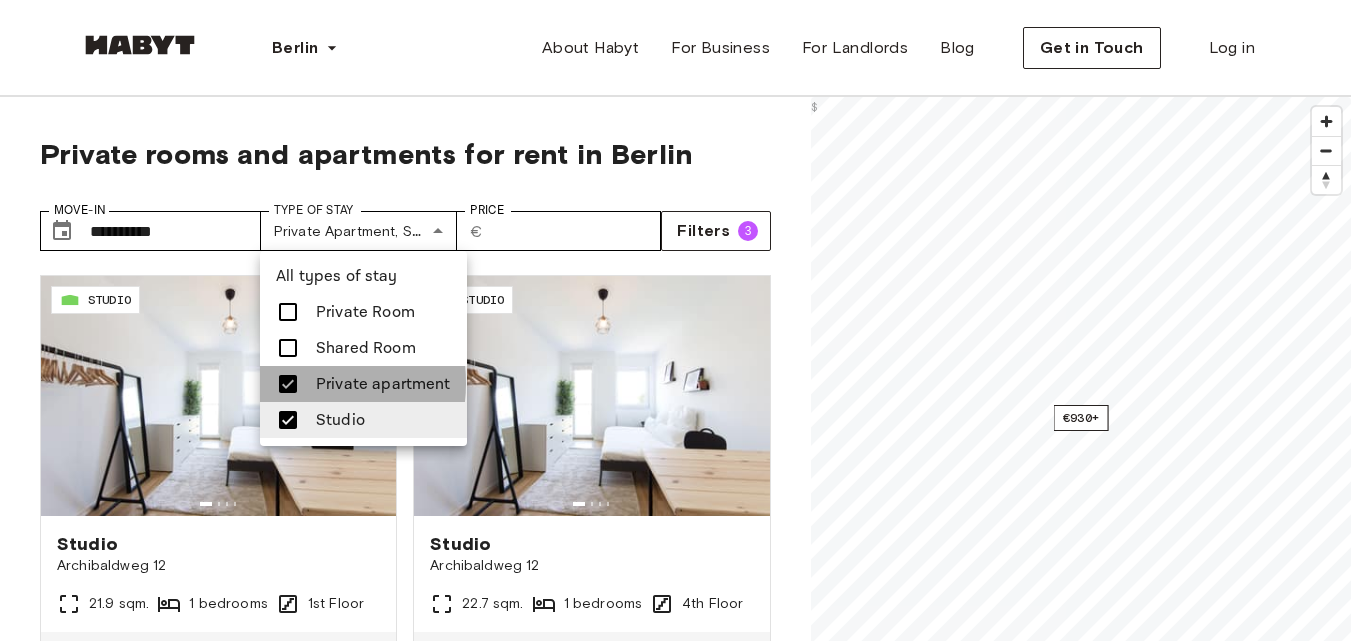 click at bounding box center [288, 384] 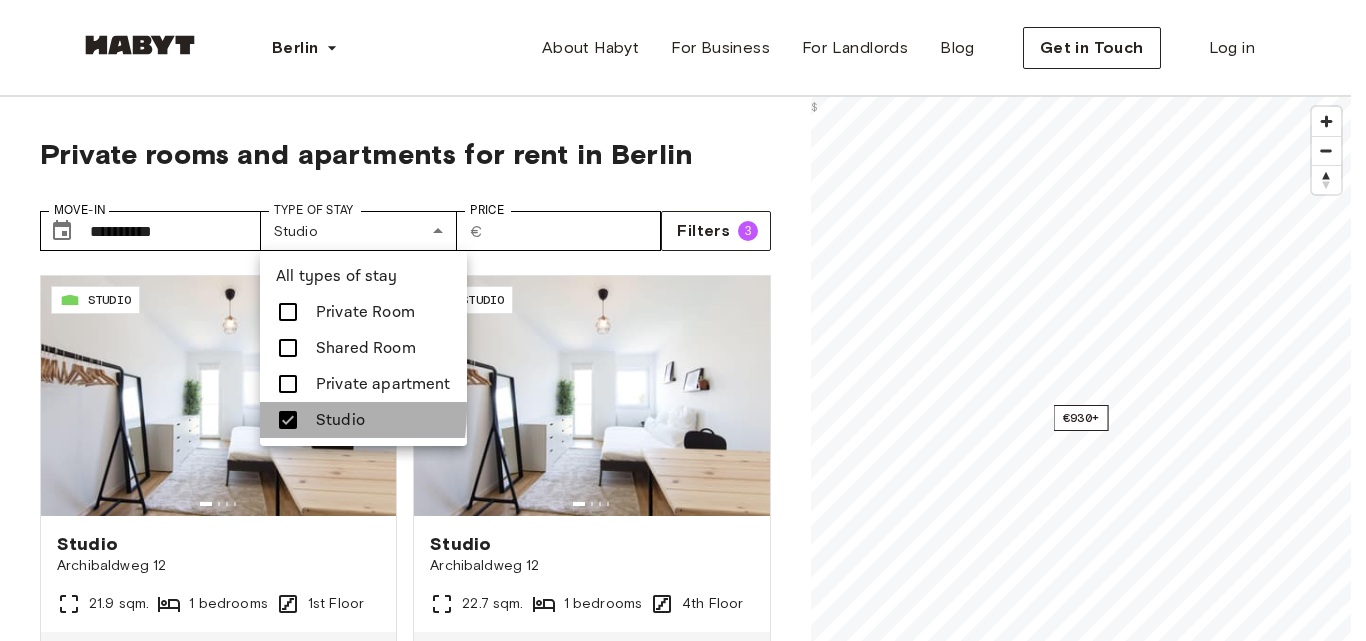 click at bounding box center [288, 420] 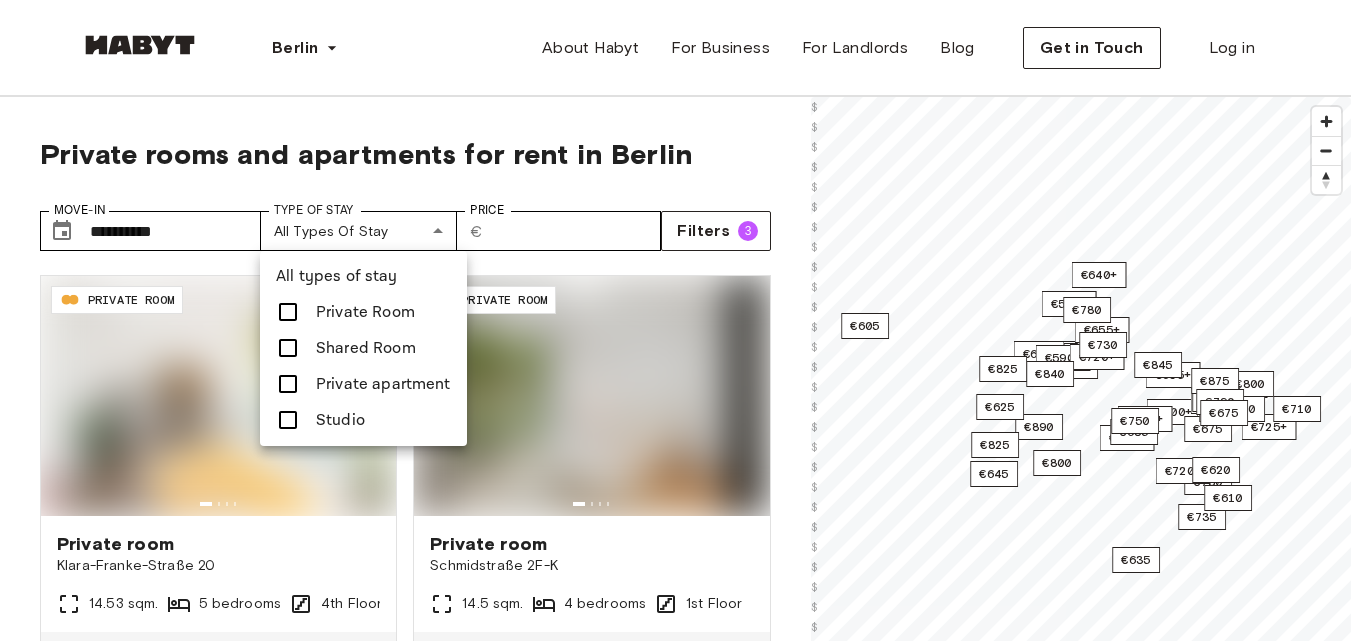 click at bounding box center [288, 312] 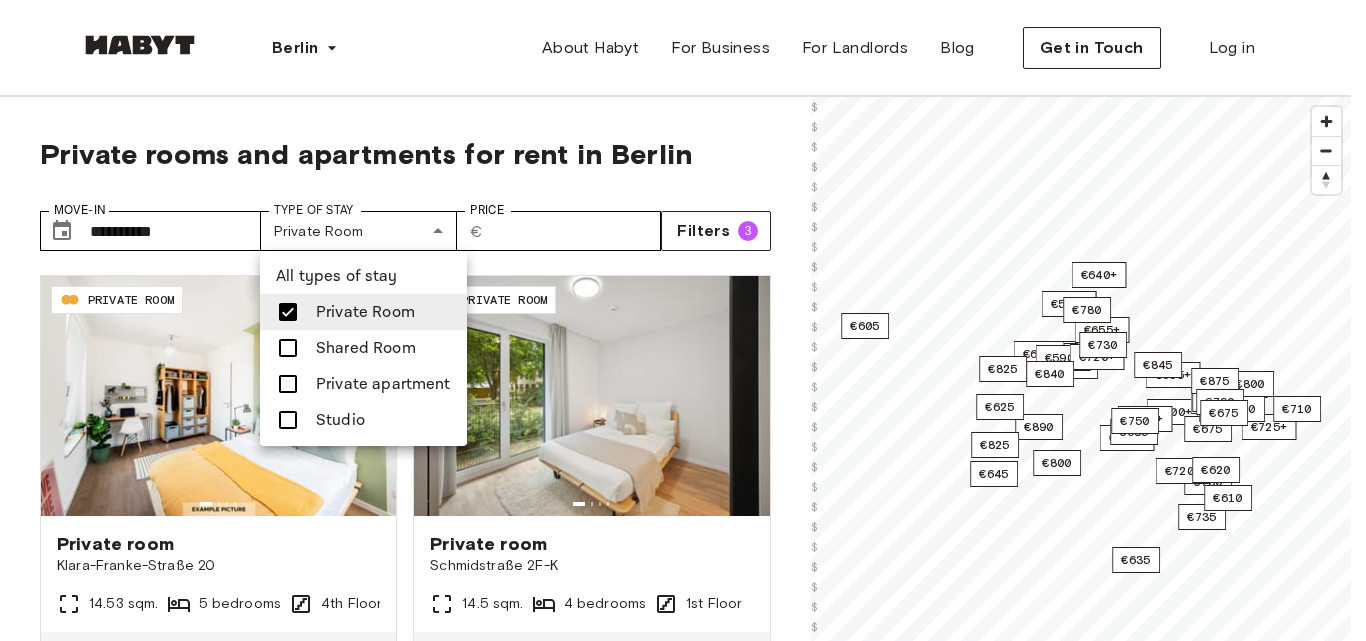 type on "**********" 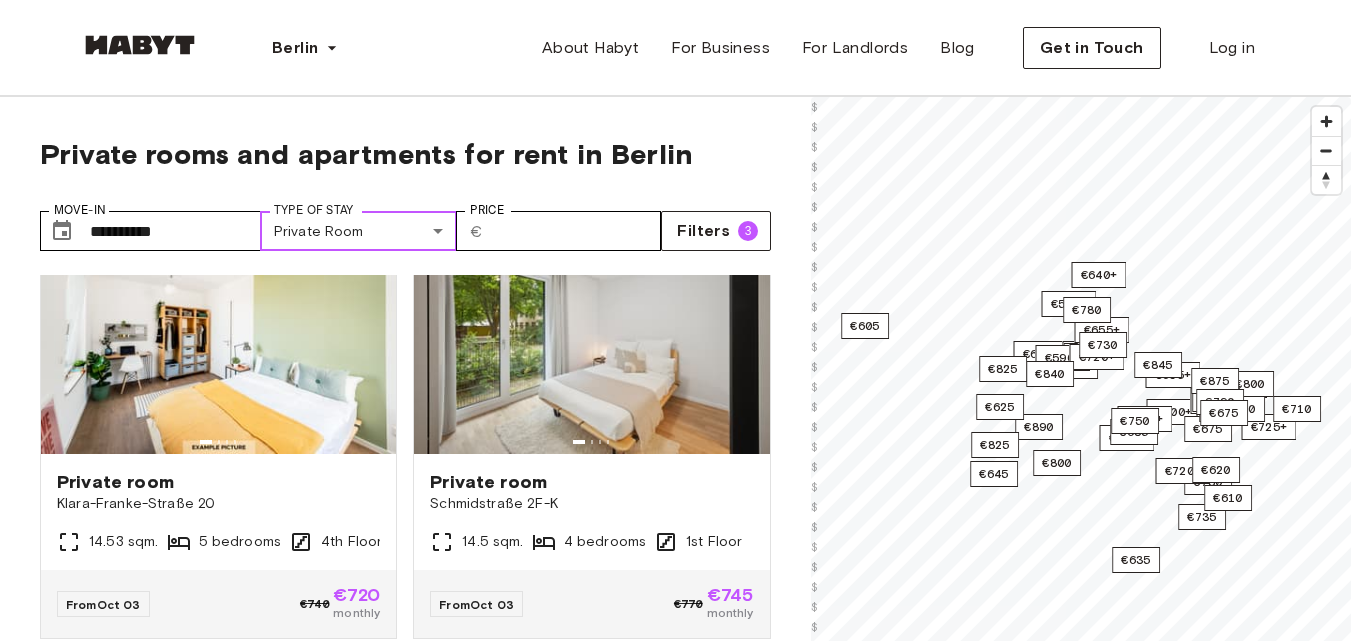scroll, scrollTop: 47, scrollLeft: 0, axis: vertical 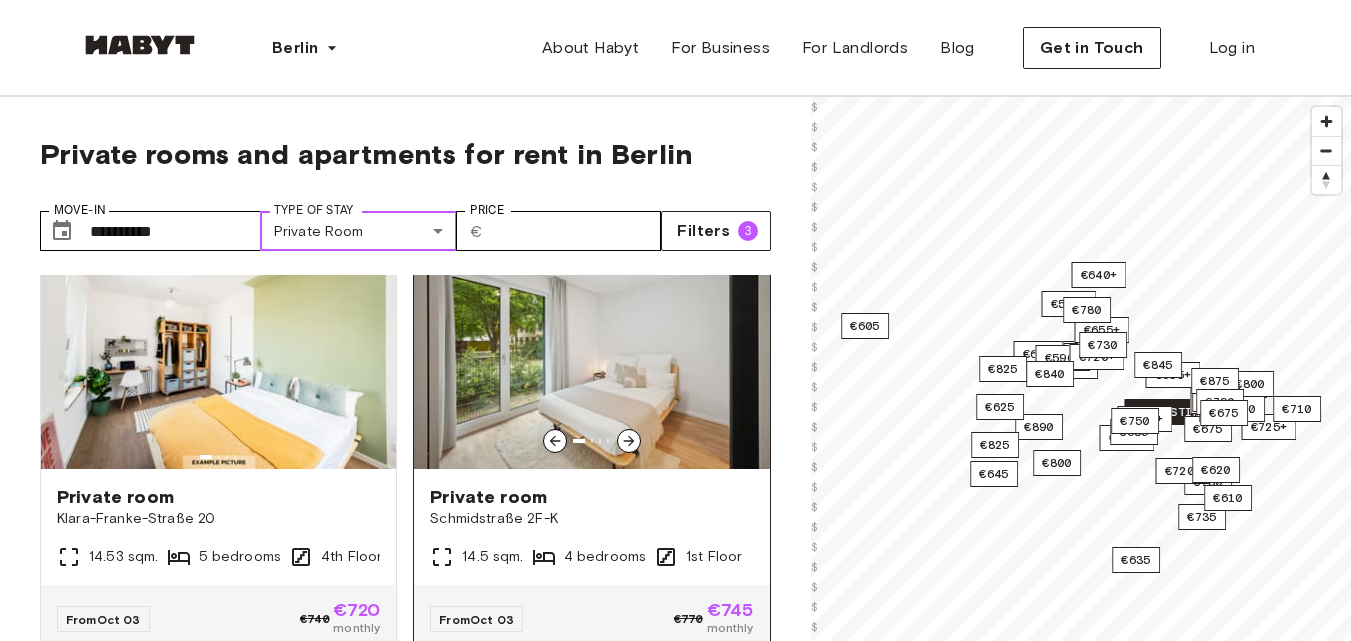 click at bounding box center (591, 349) 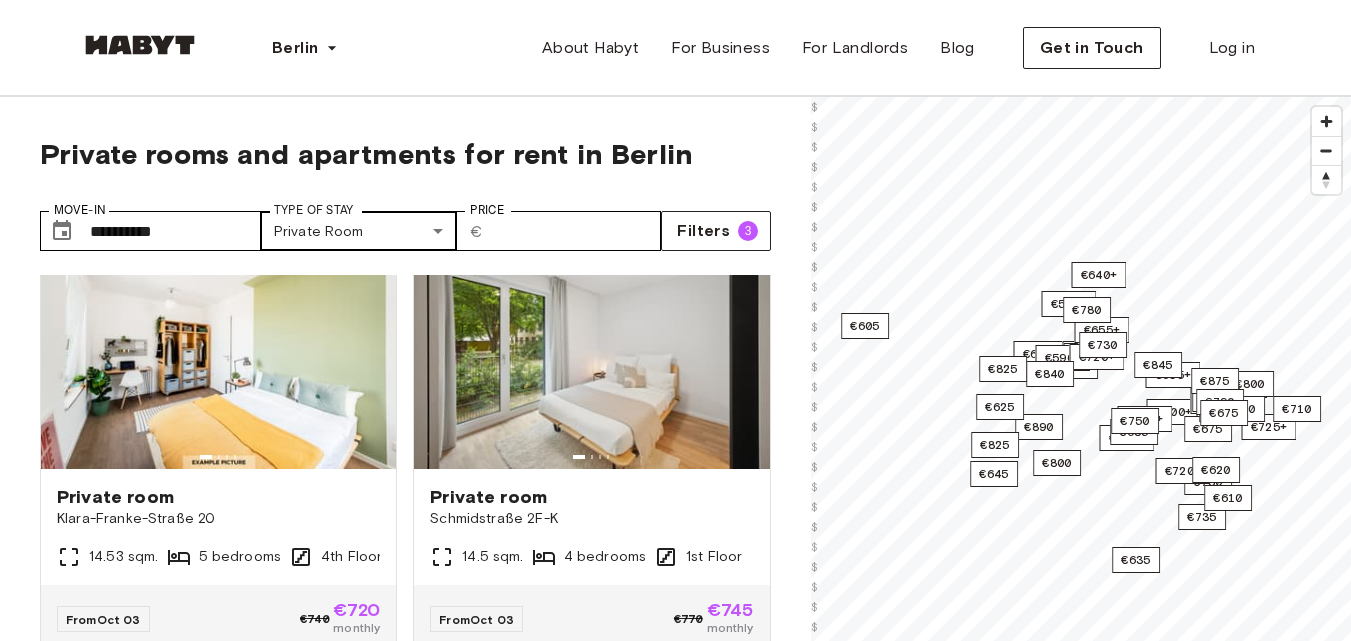 click on "**********" at bounding box center [675, 2396] 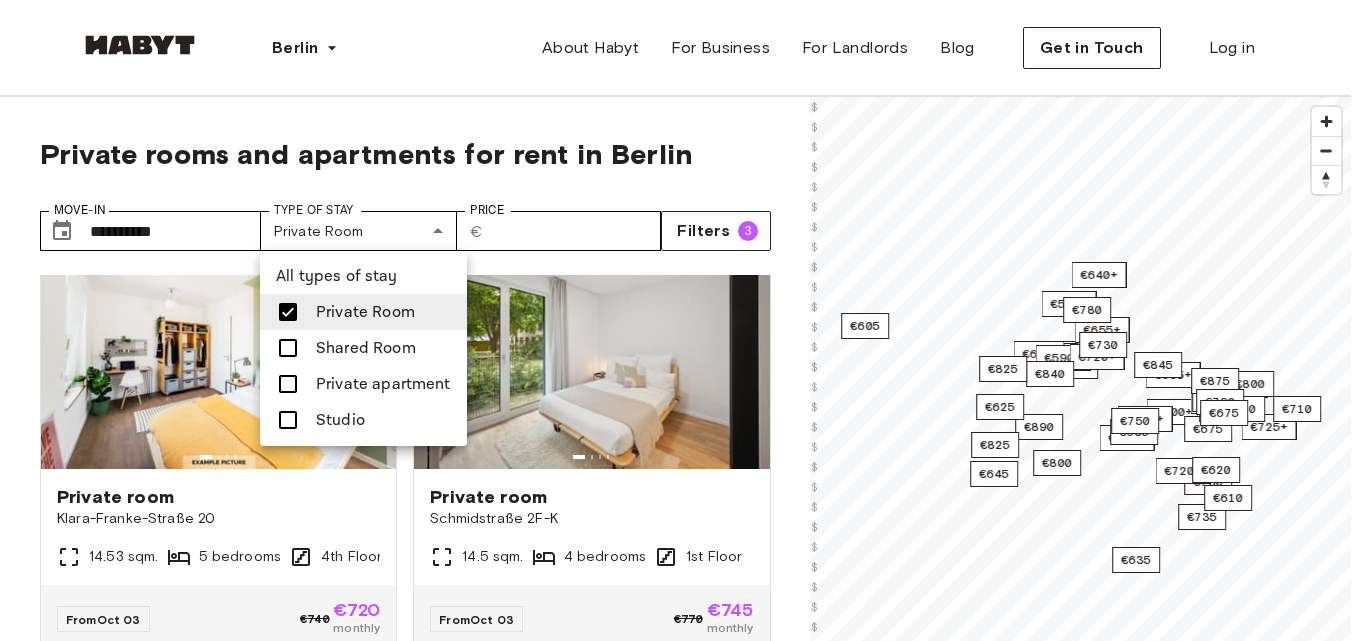 click at bounding box center (288, 312) 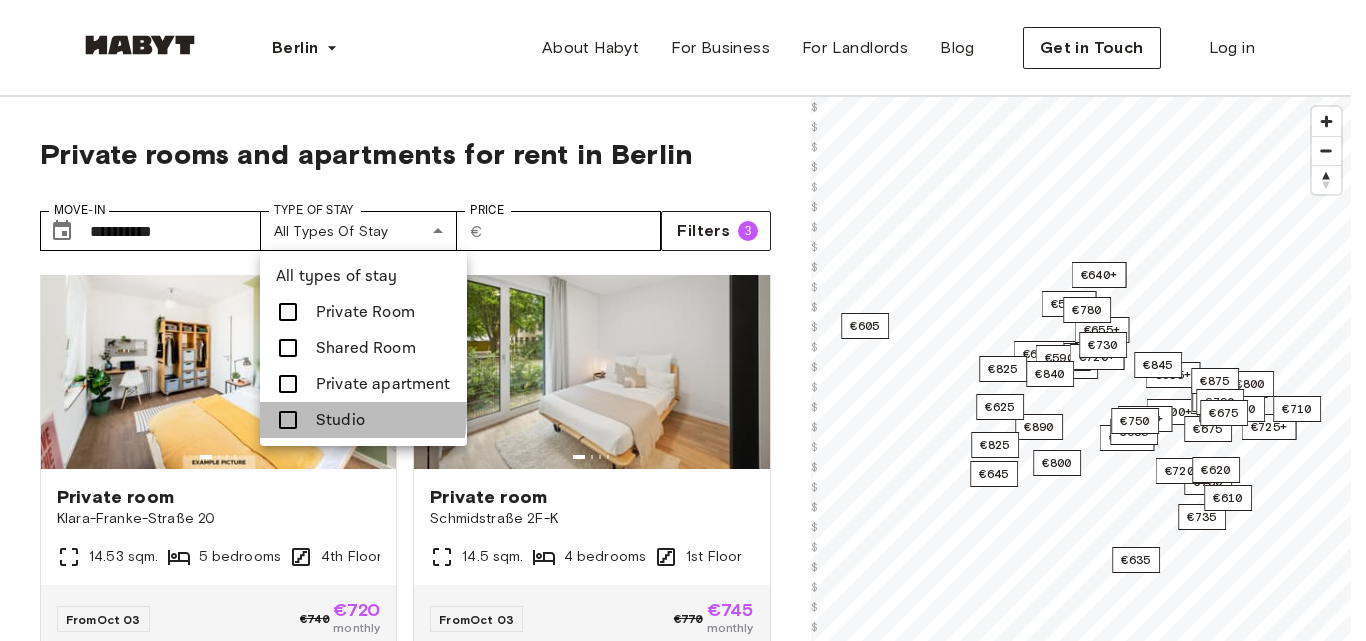 click at bounding box center [288, 420] 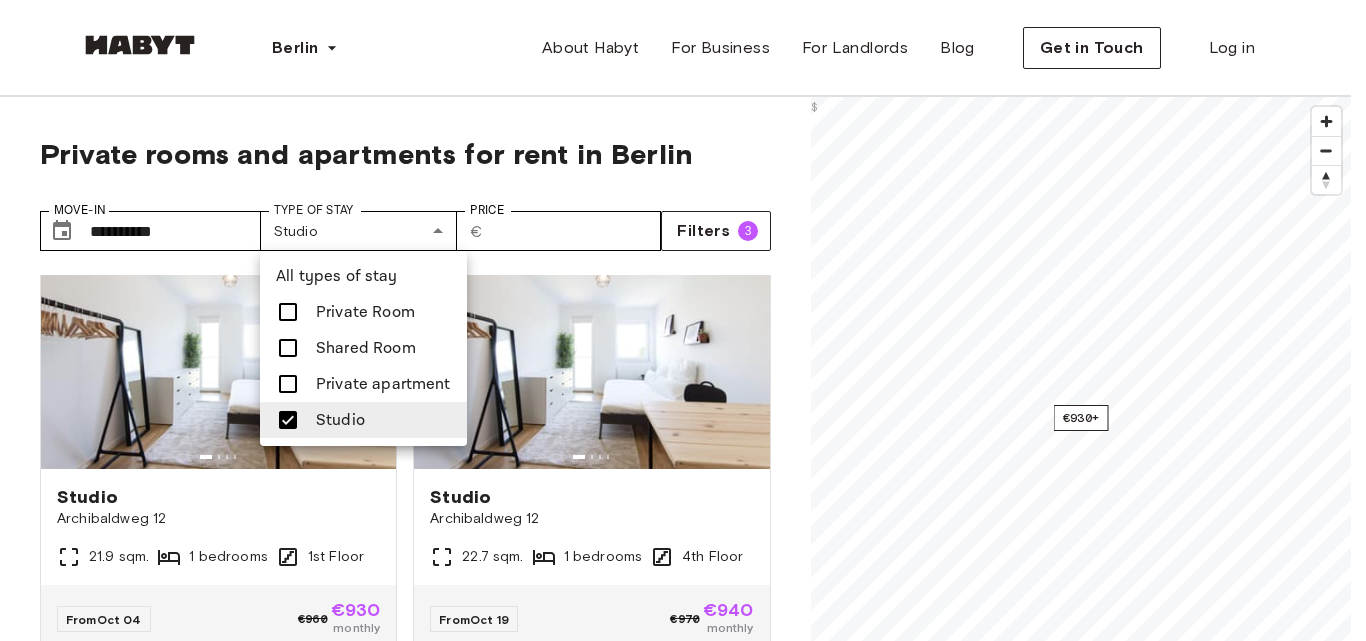 drag, startPoint x: 764, startPoint y: 429, endPoint x: 784, endPoint y: 525, distance: 98.0612 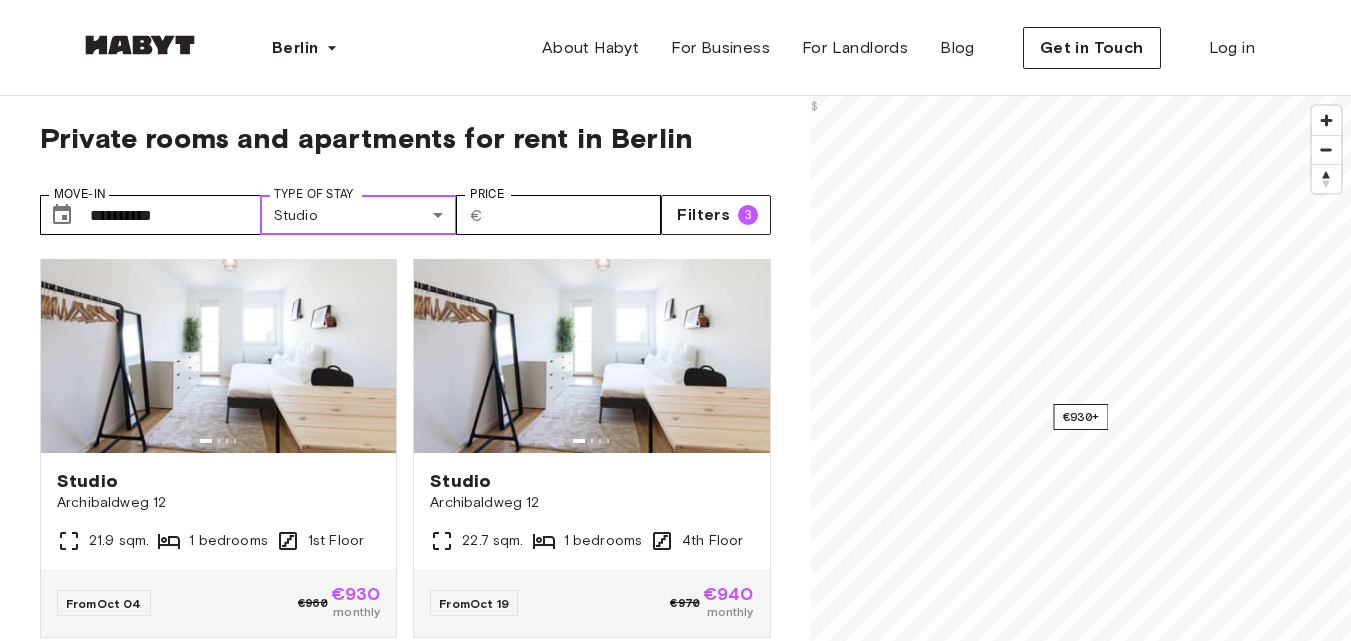 scroll, scrollTop: 0, scrollLeft: 0, axis: both 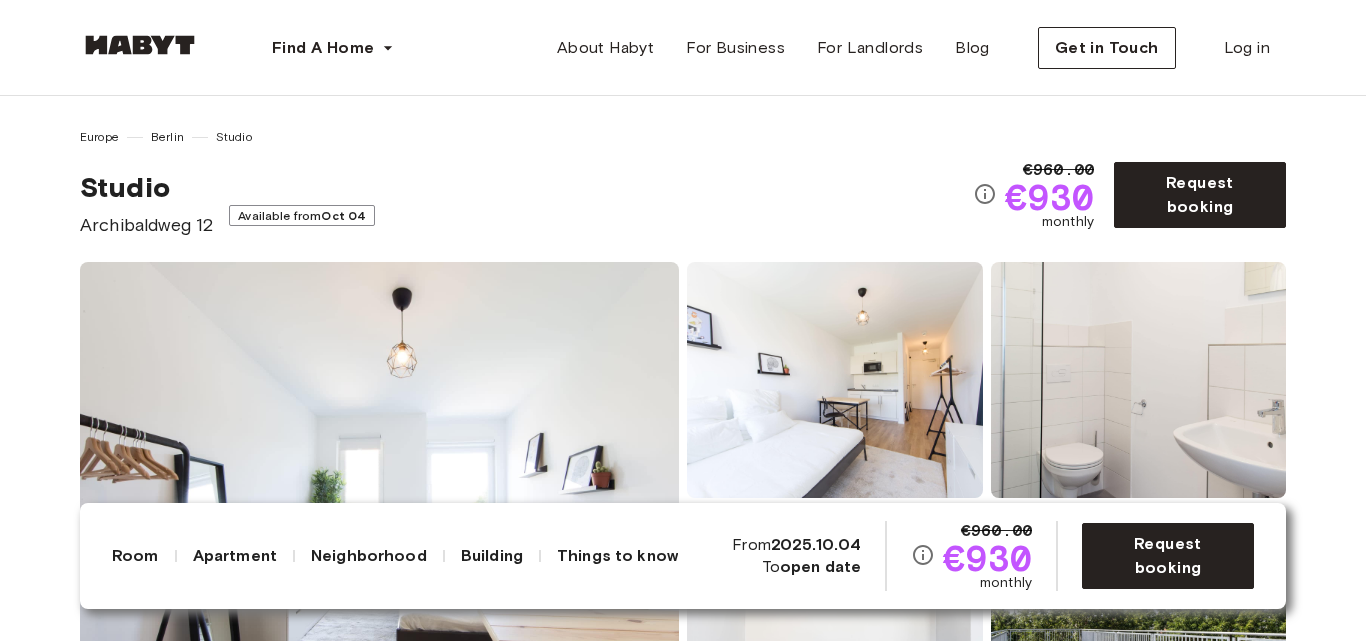 click at bounding box center (379, 502) 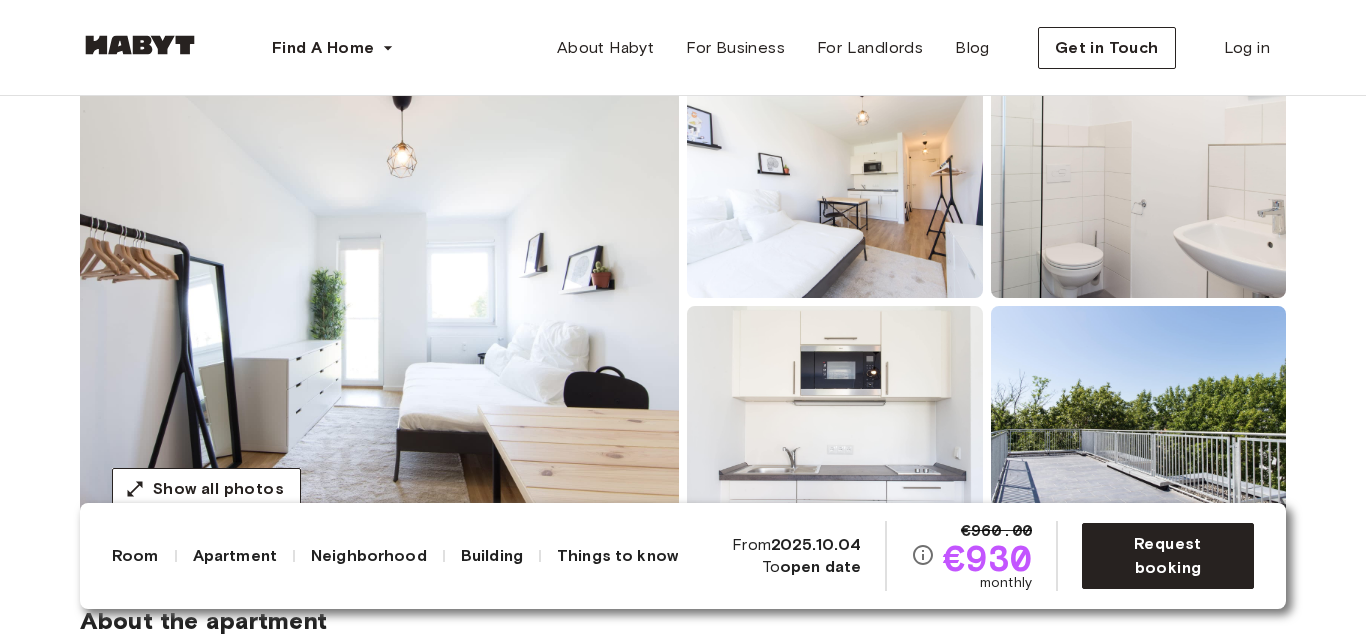 scroll, scrollTop: 240, scrollLeft: 0, axis: vertical 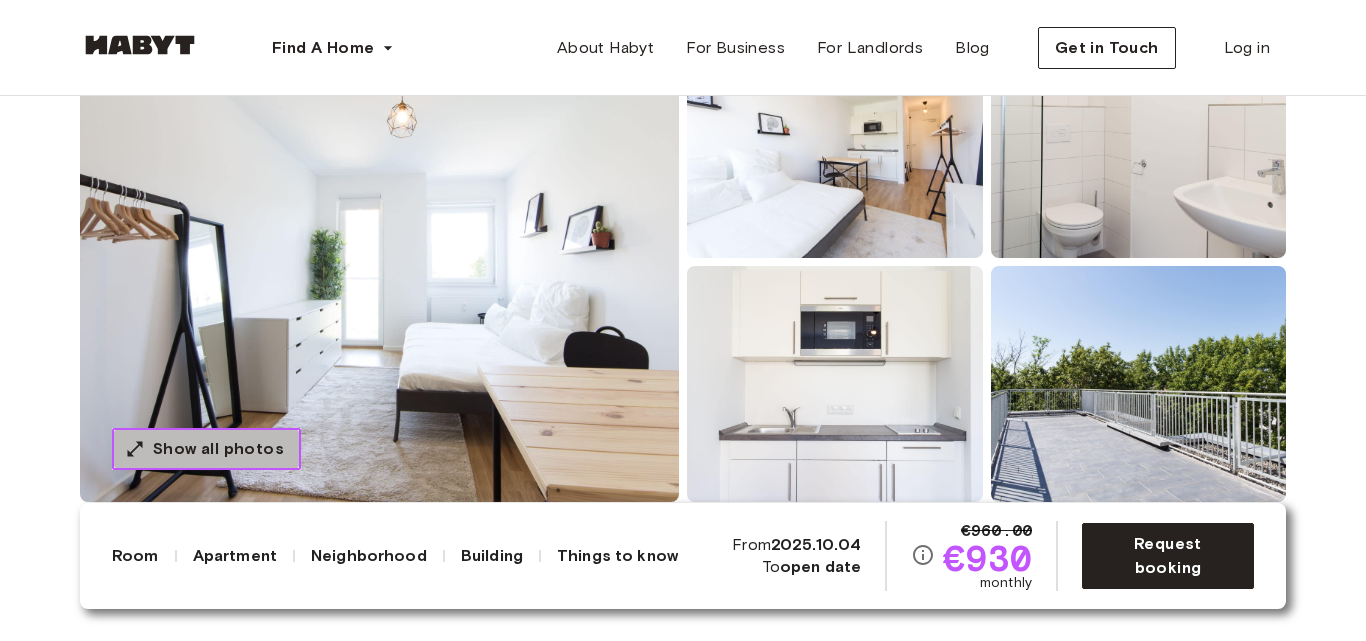 click on "Show all photos" at bounding box center (218, 449) 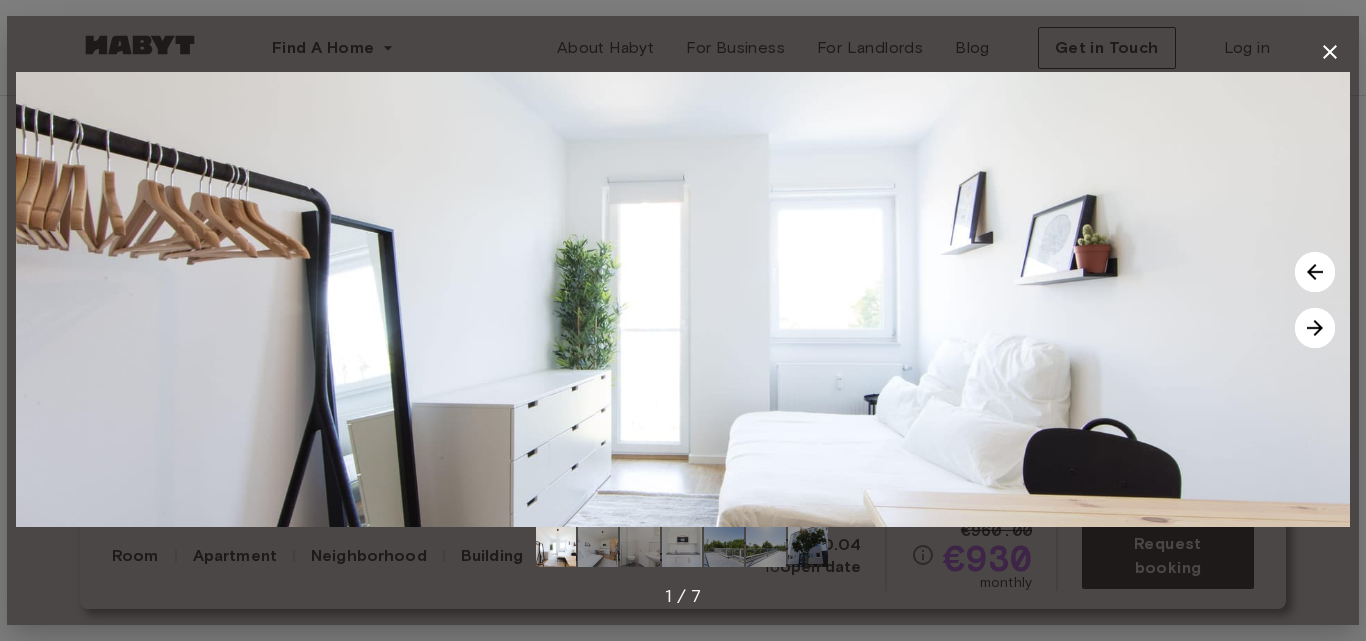 click at bounding box center [1315, 328] 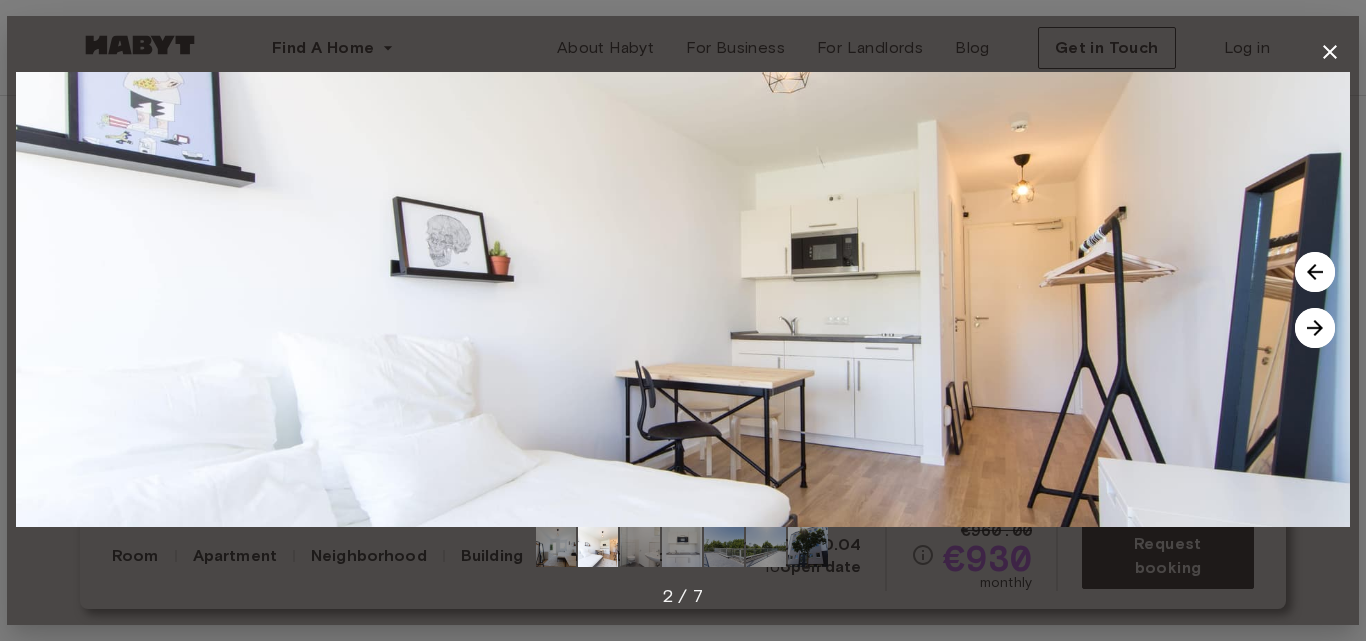 click at bounding box center (1315, 328) 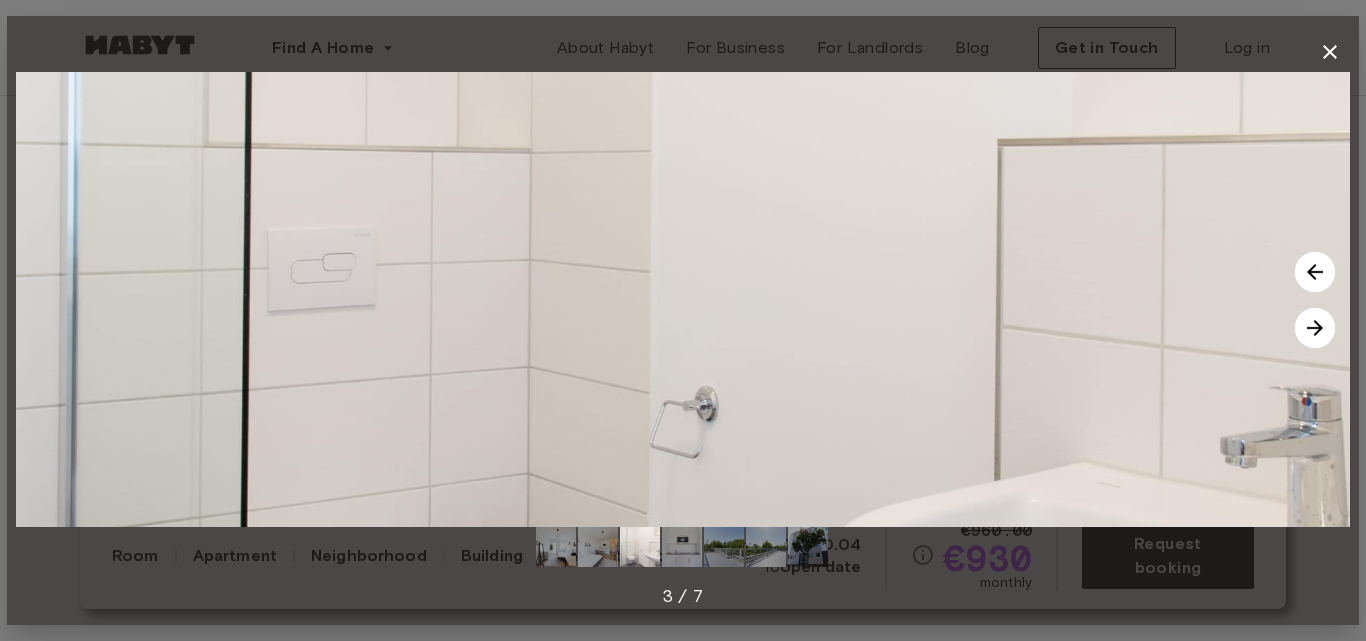 click at bounding box center [1315, 328] 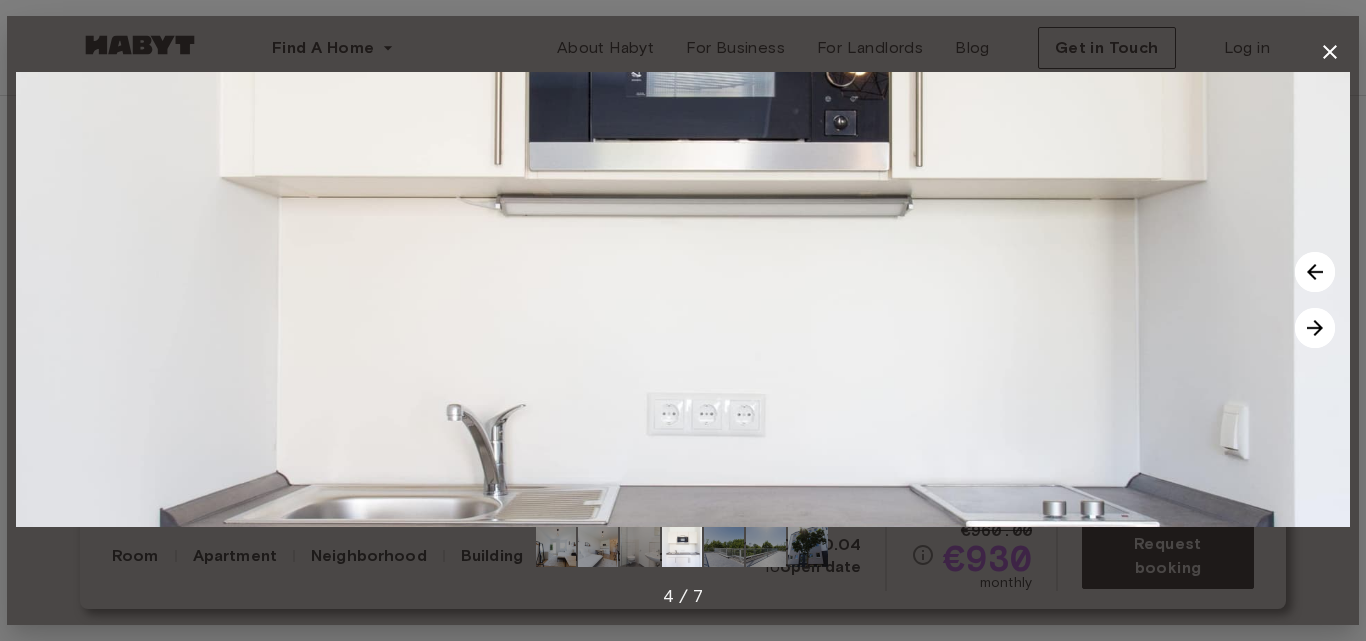 click at bounding box center [1315, 328] 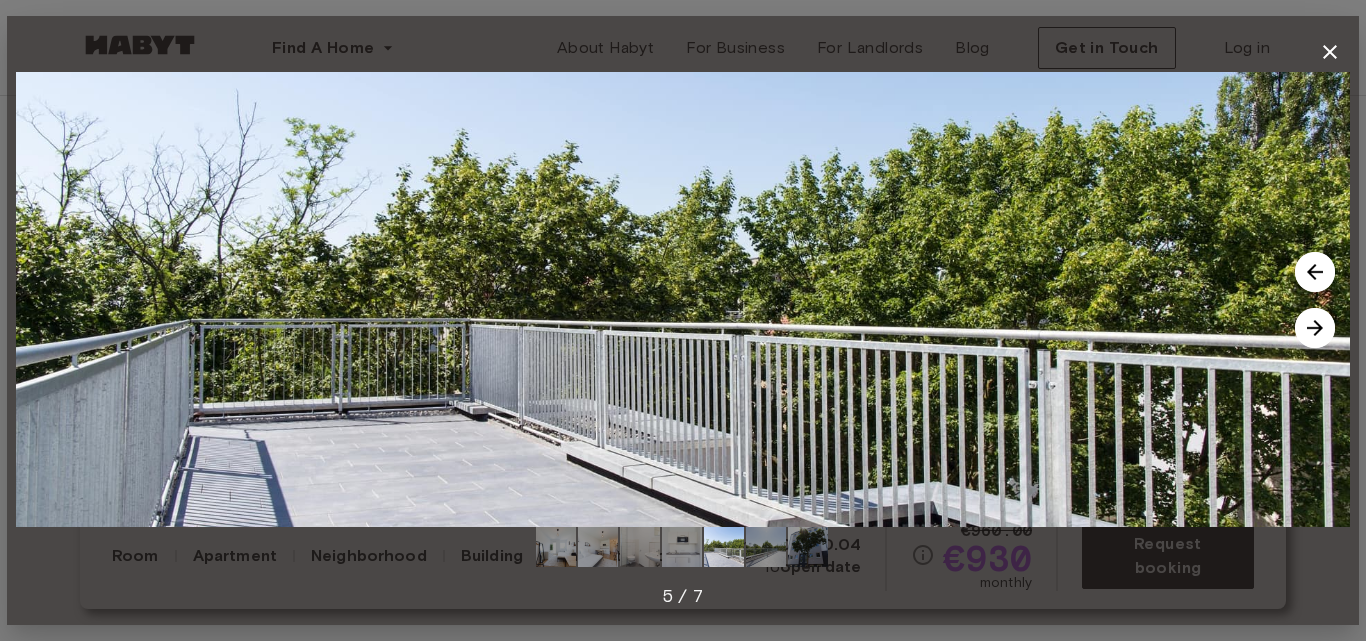 click at bounding box center [1315, 328] 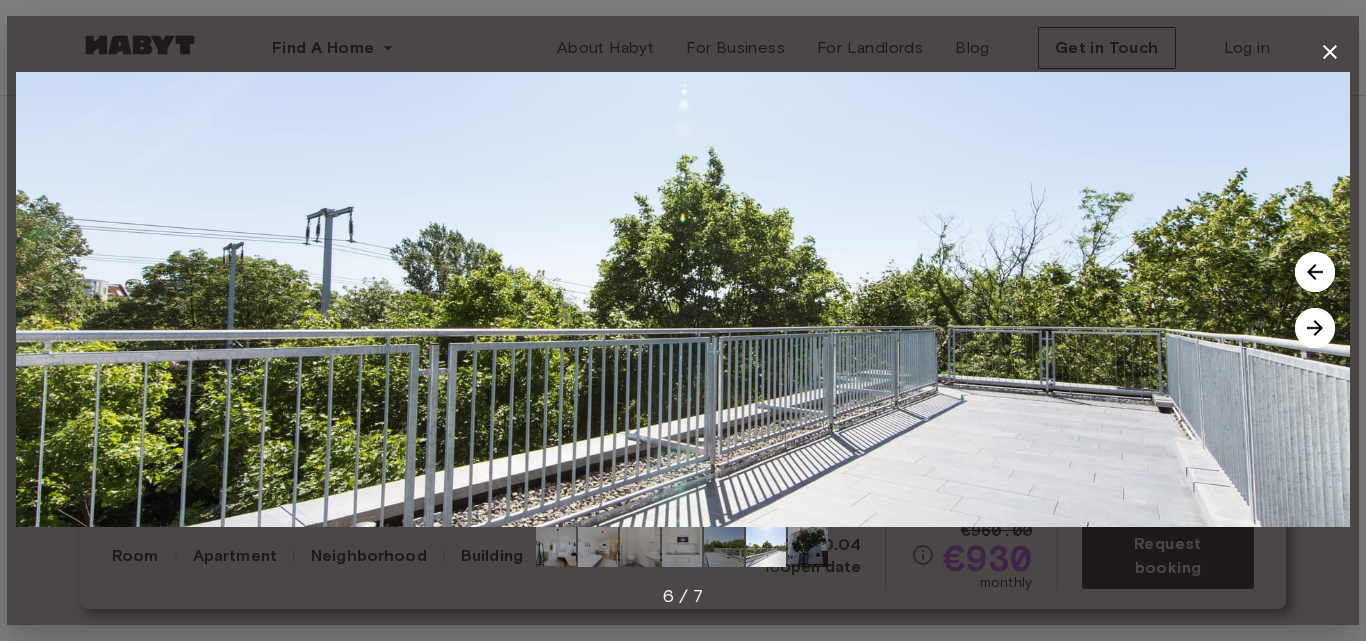 click at bounding box center (1315, 328) 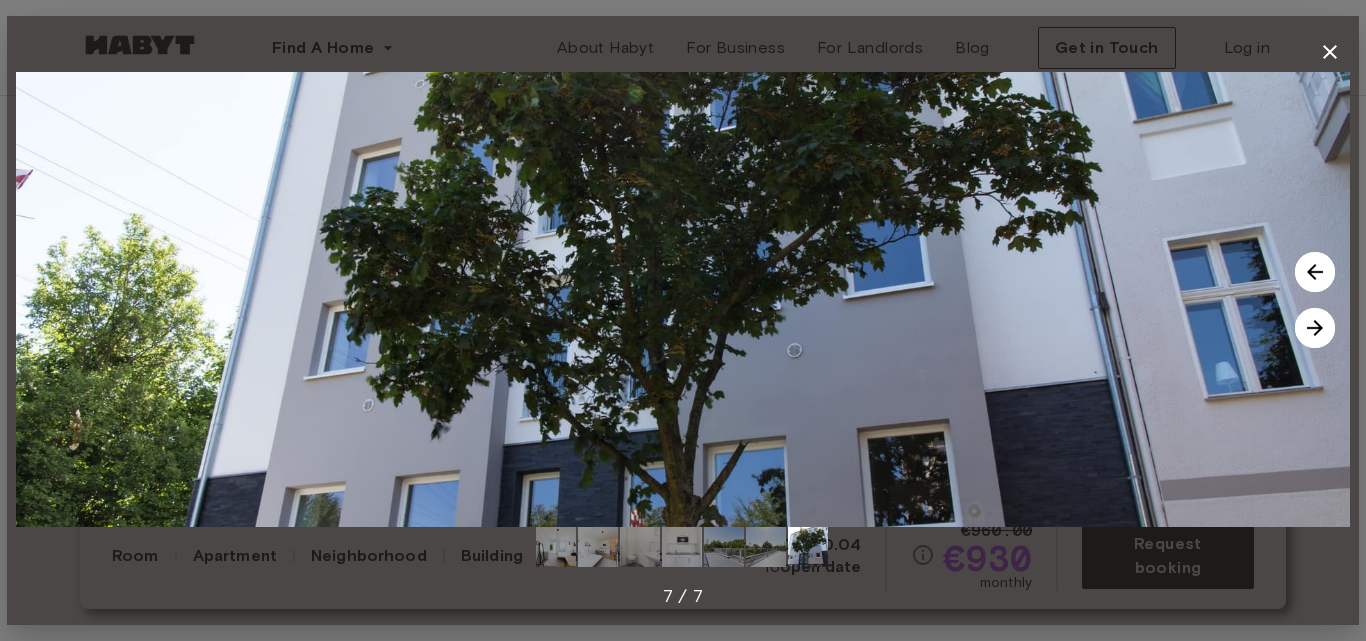 click at bounding box center [1315, 328] 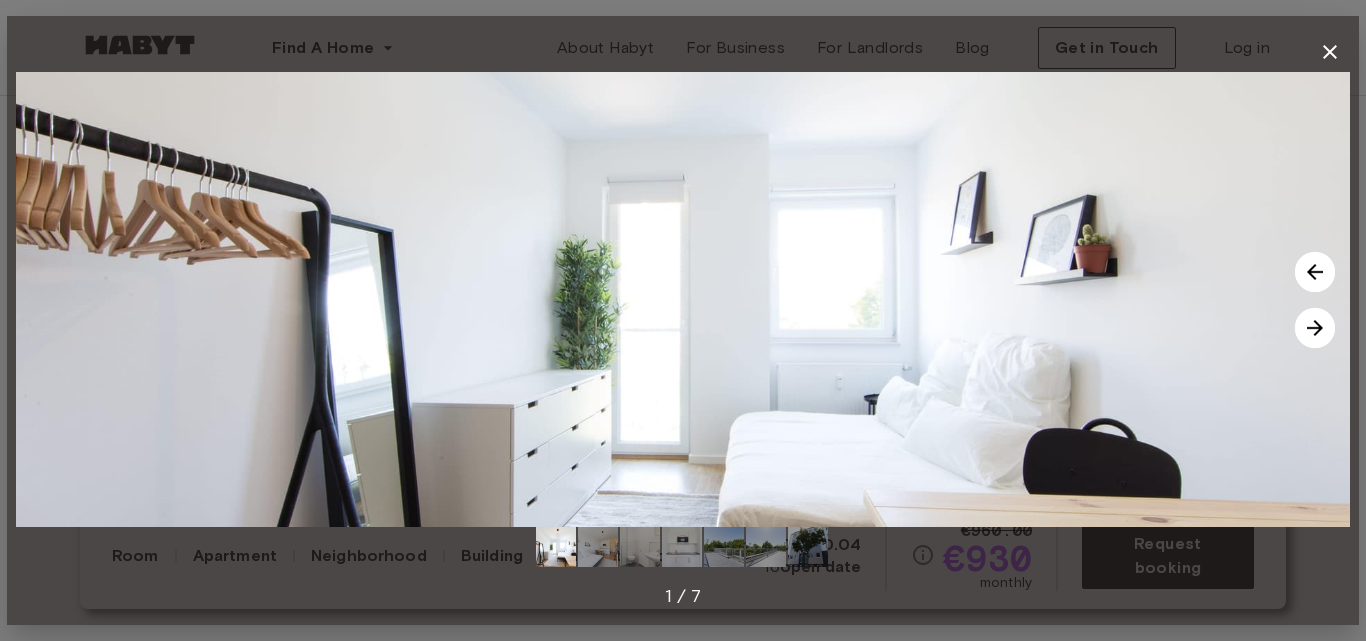 click at bounding box center (1315, 328) 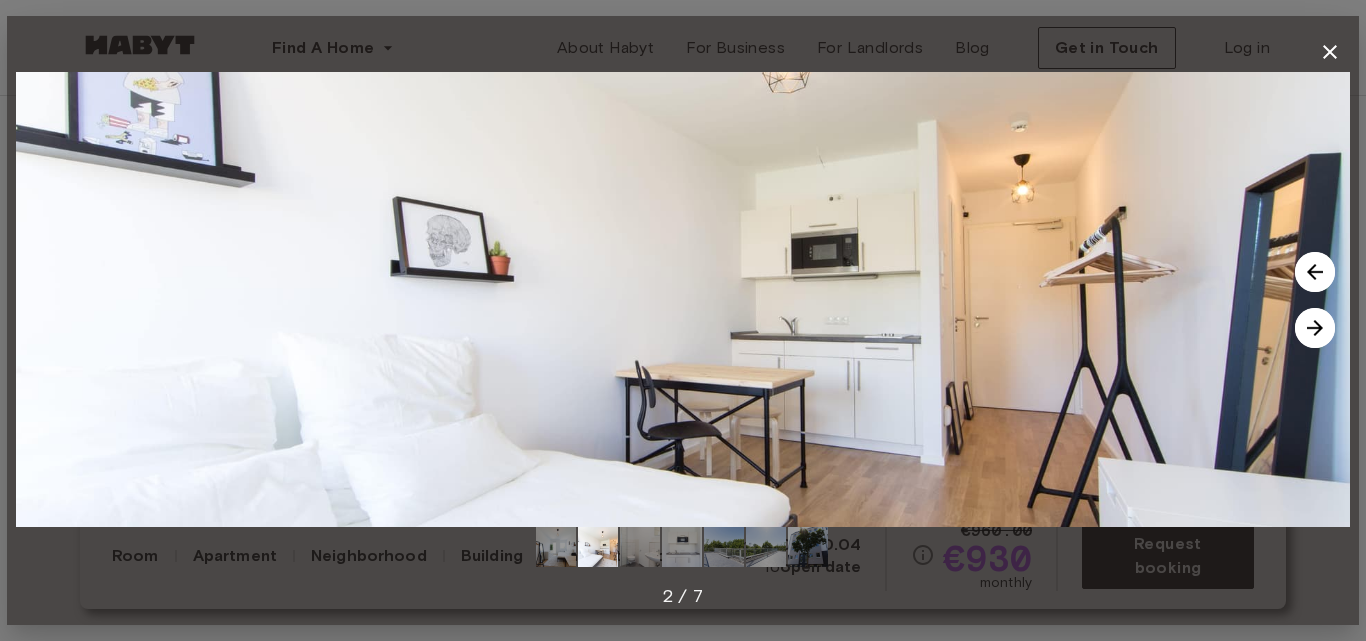 click at bounding box center [1315, 328] 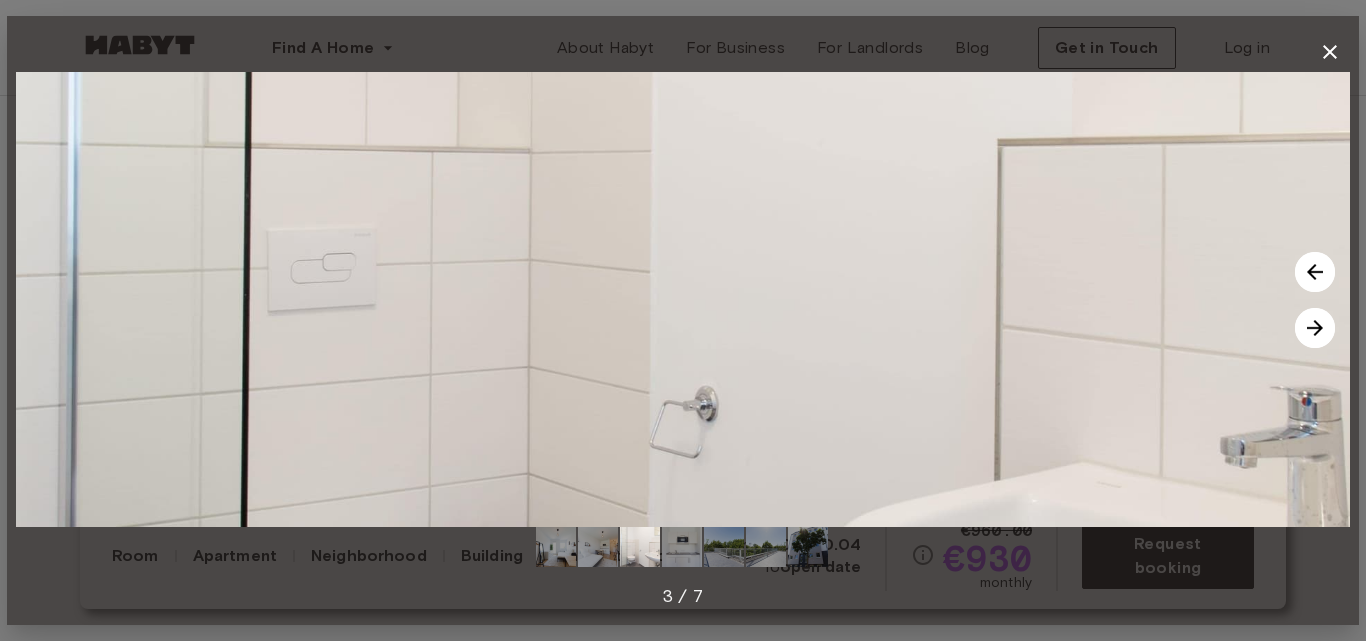 click at bounding box center (1315, 328) 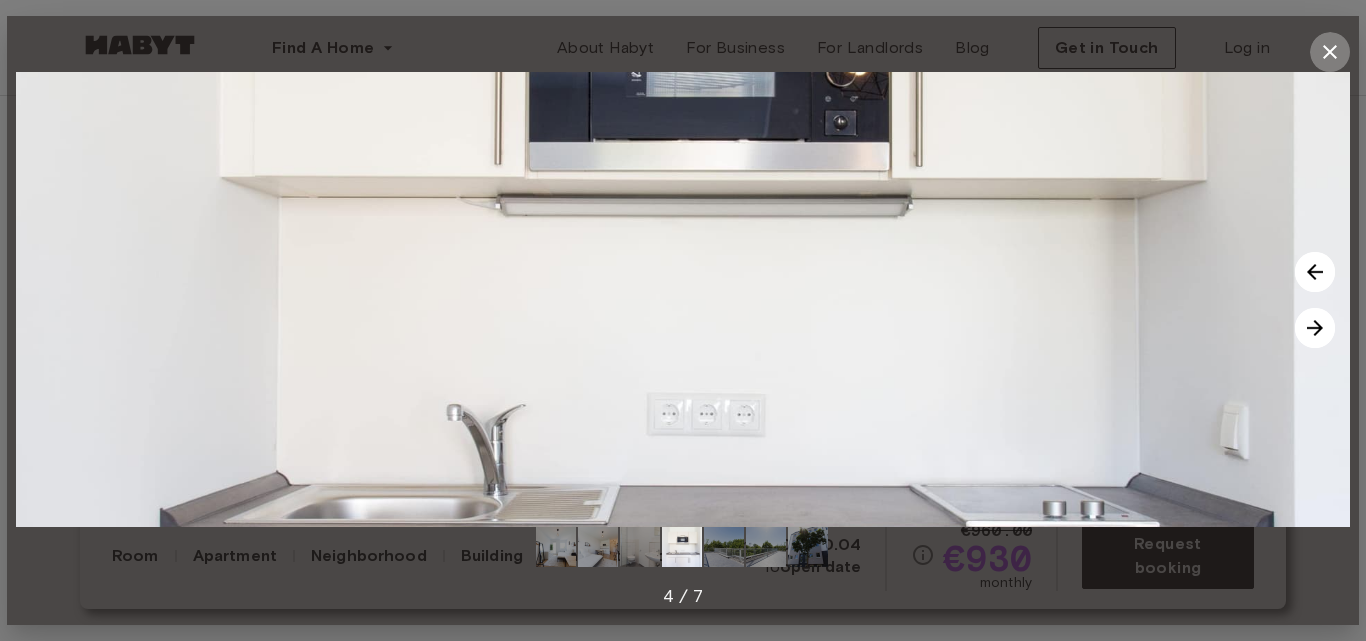 click 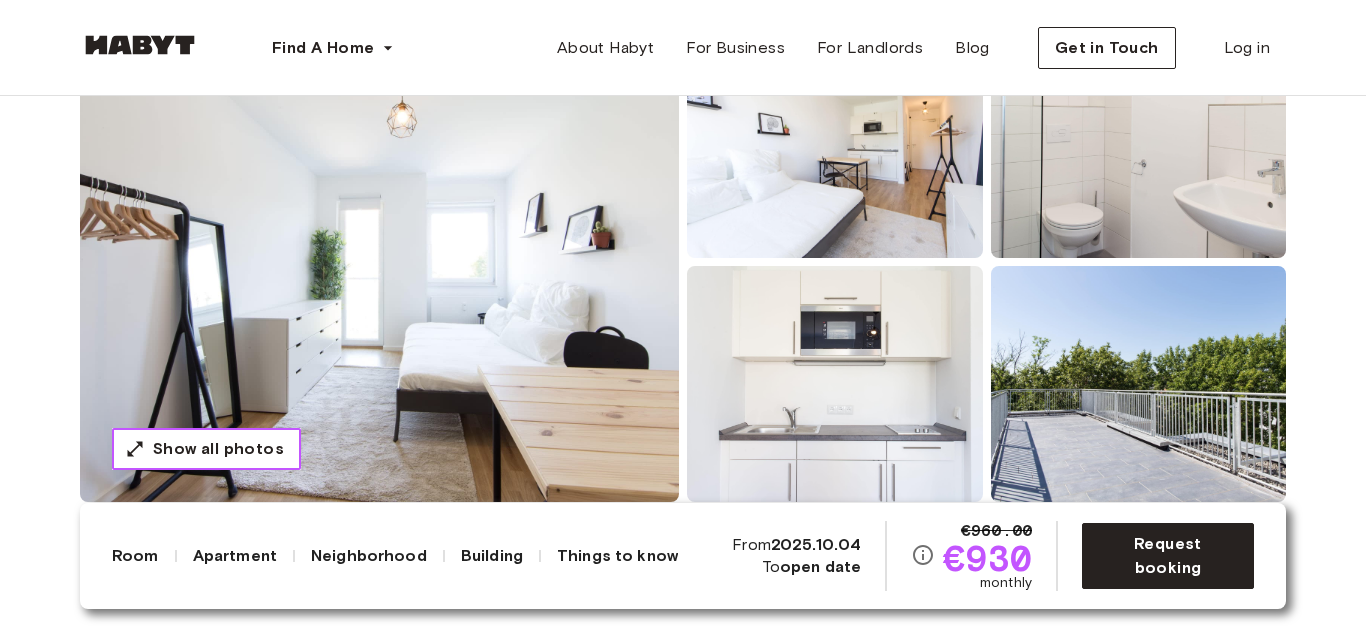 type 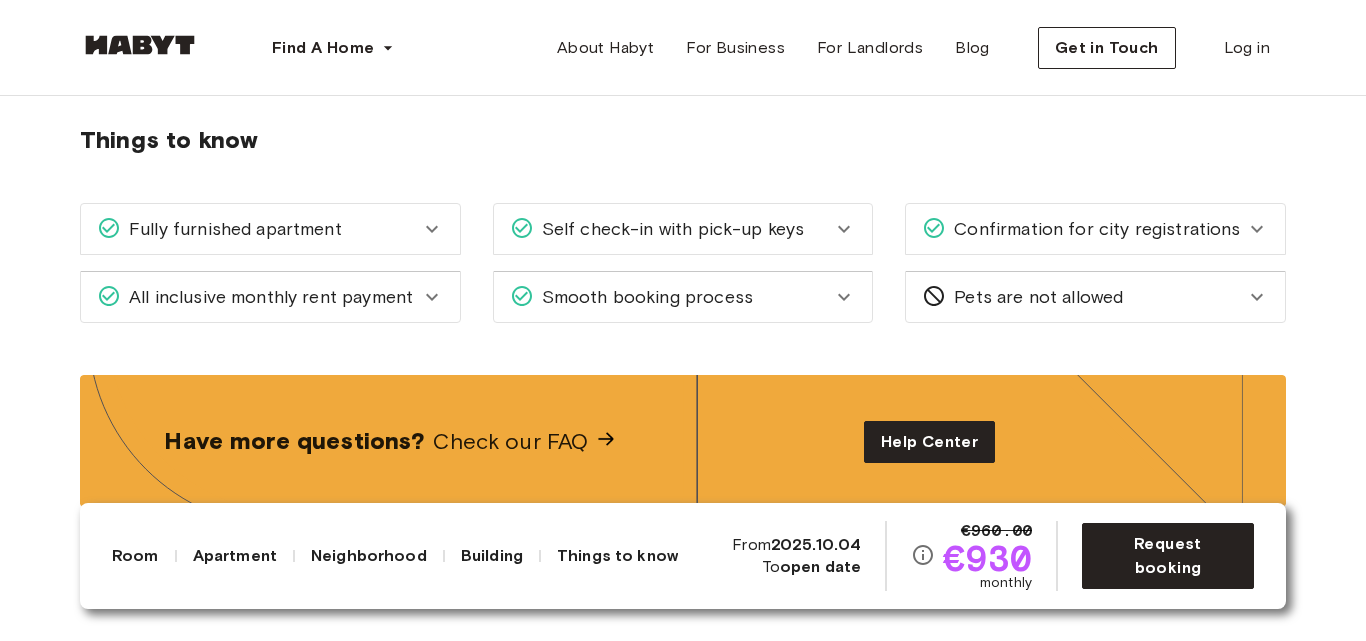 scroll, scrollTop: 2280, scrollLeft: 0, axis: vertical 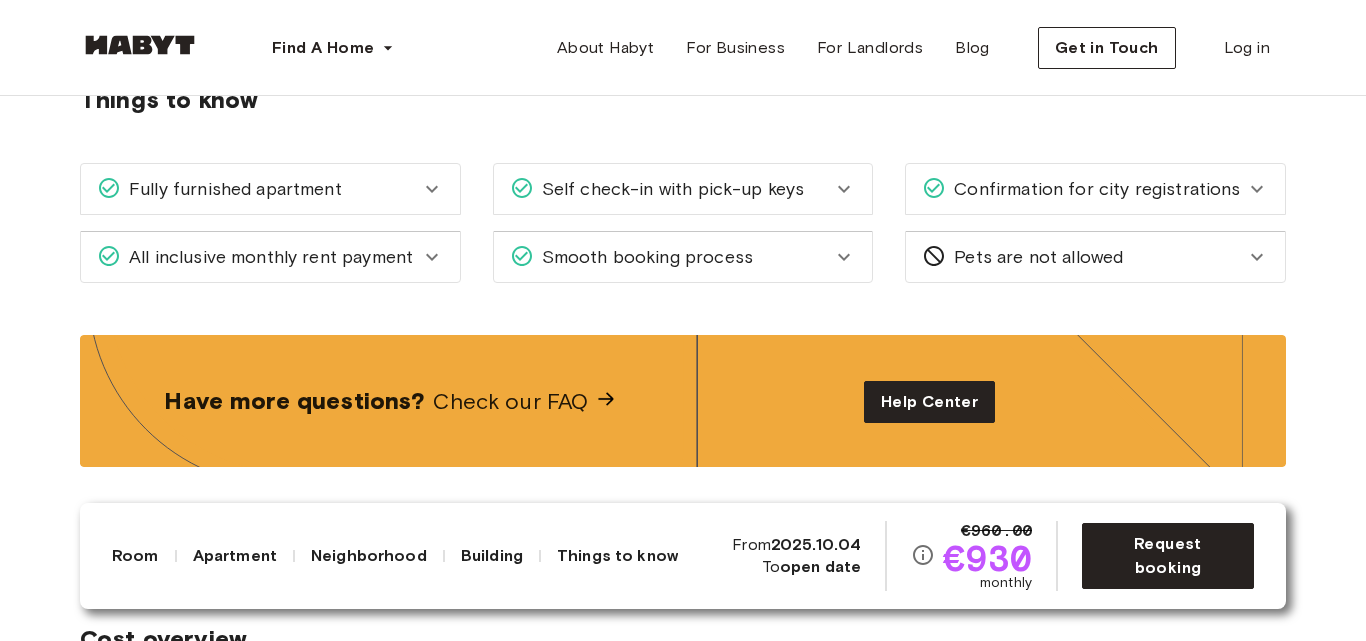 click 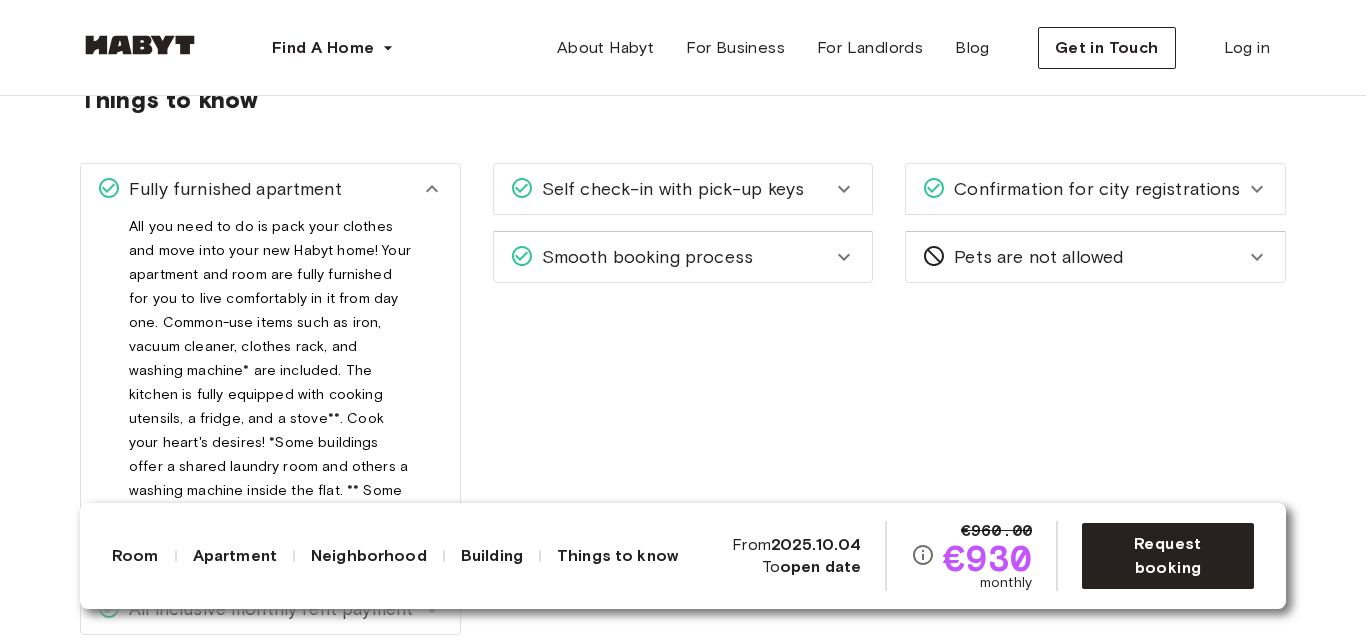 click 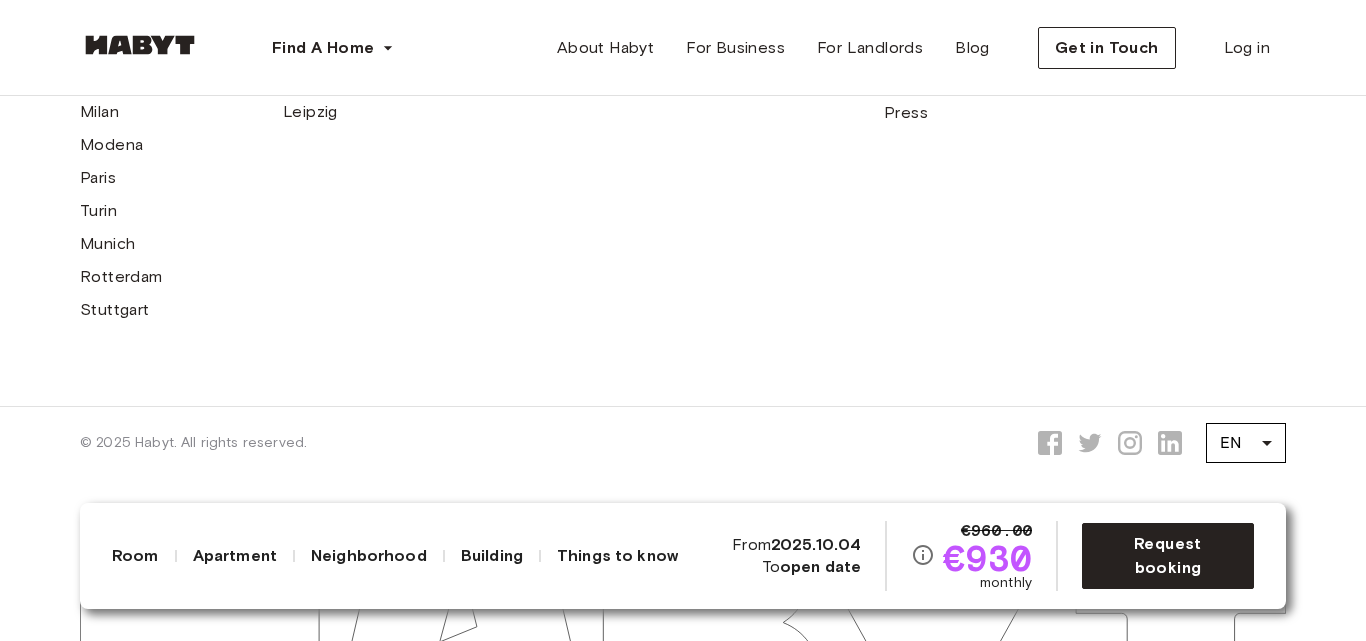 scroll, scrollTop: 5640, scrollLeft: 0, axis: vertical 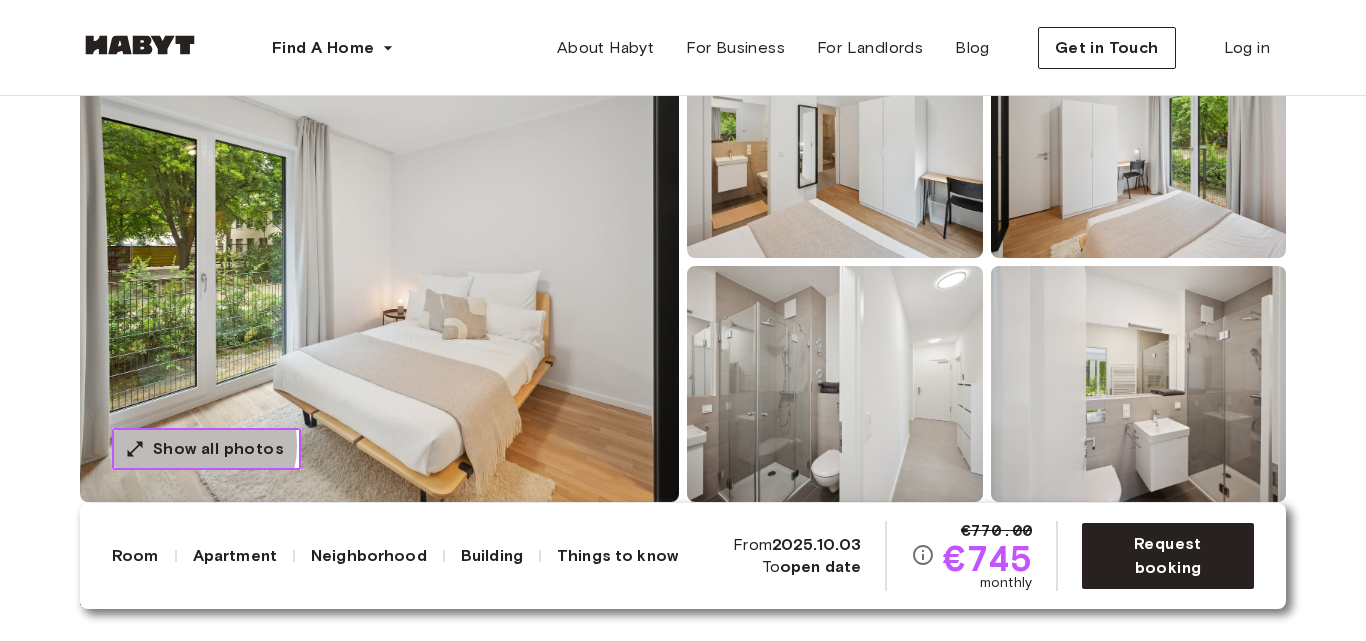 click on "Show all photos" at bounding box center [218, 449] 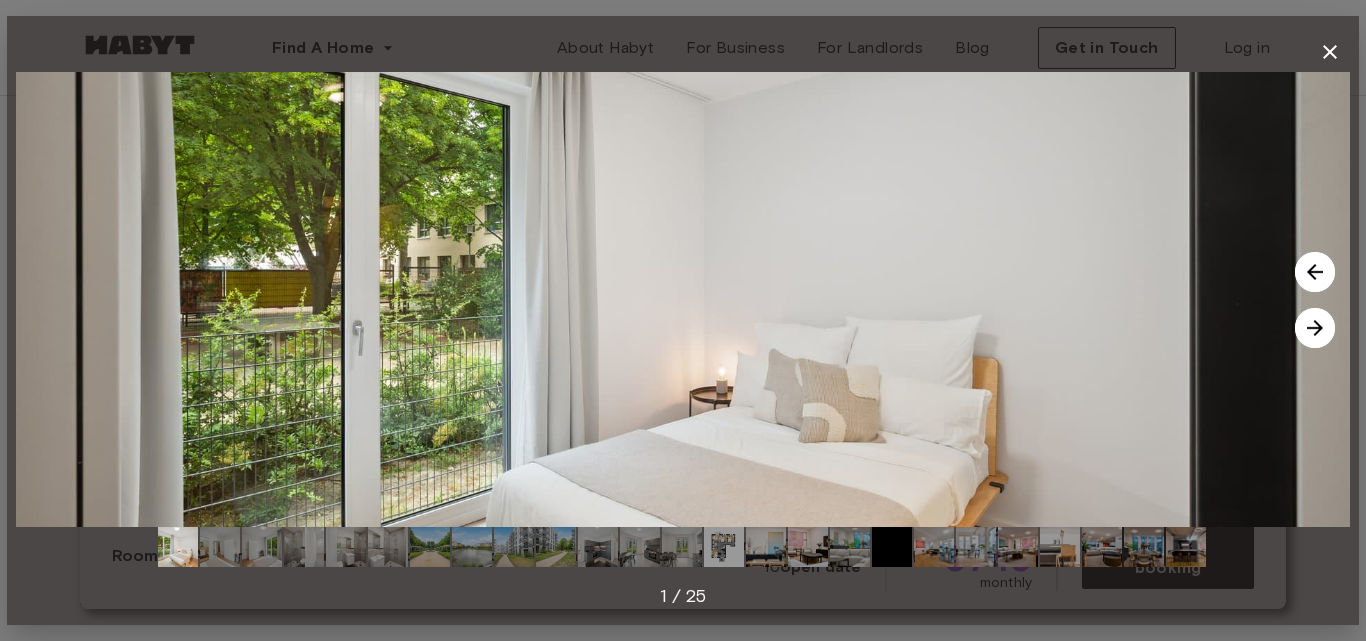 click at bounding box center (1315, 328) 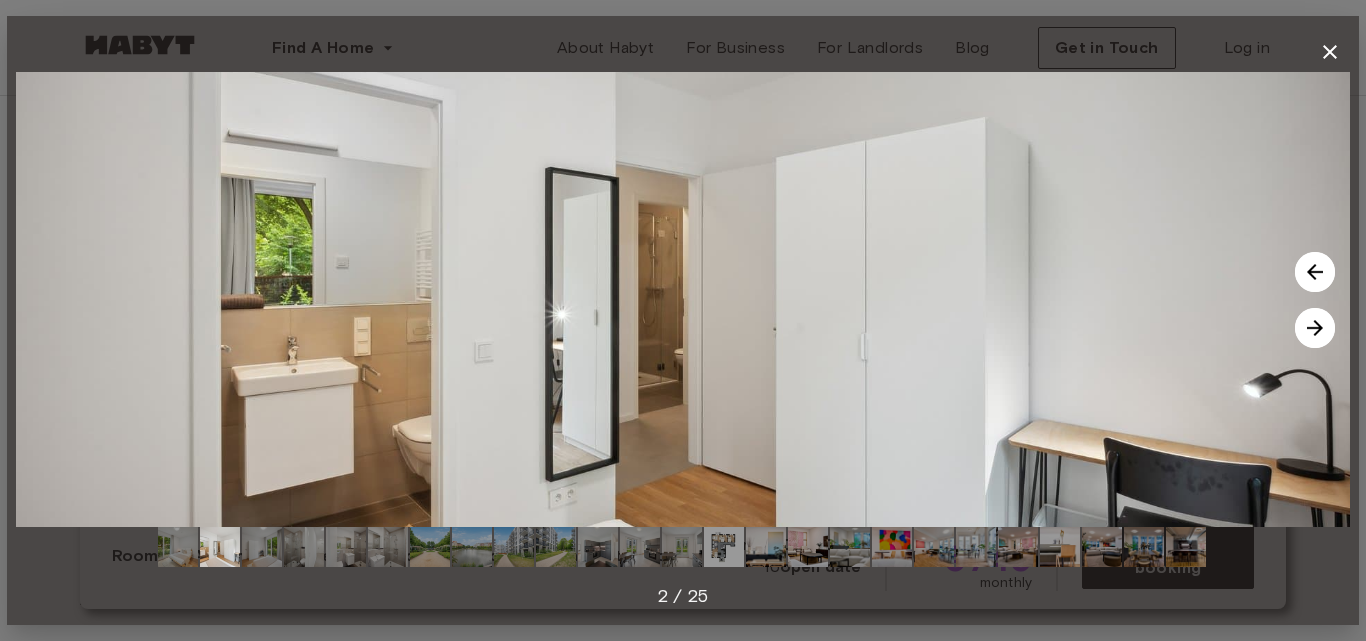 click at bounding box center [1315, 328] 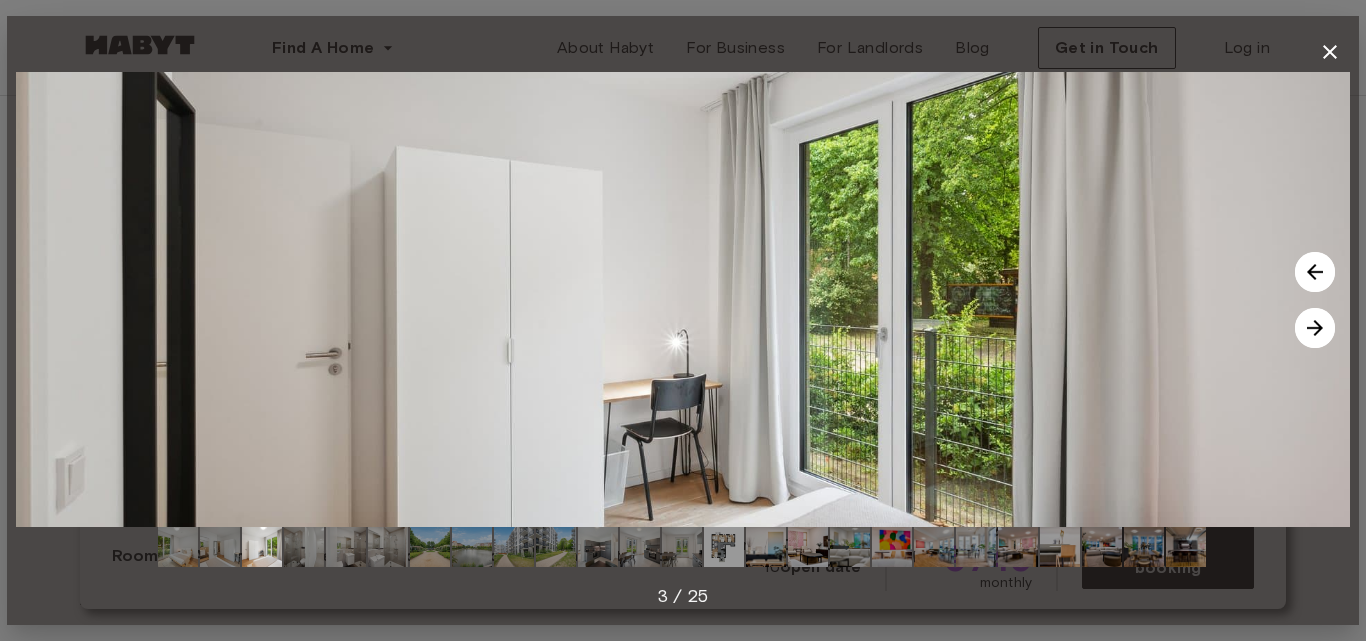 click at bounding box center [1315, 328] 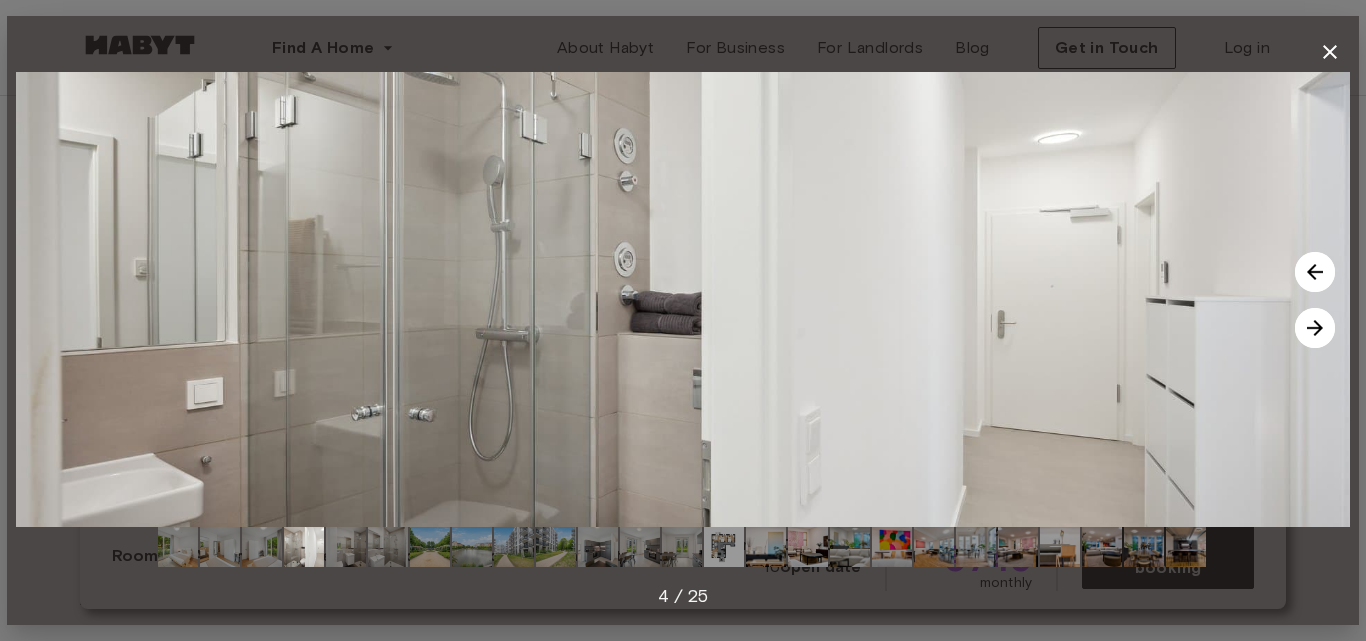 click at bounding box center (1315, 328) 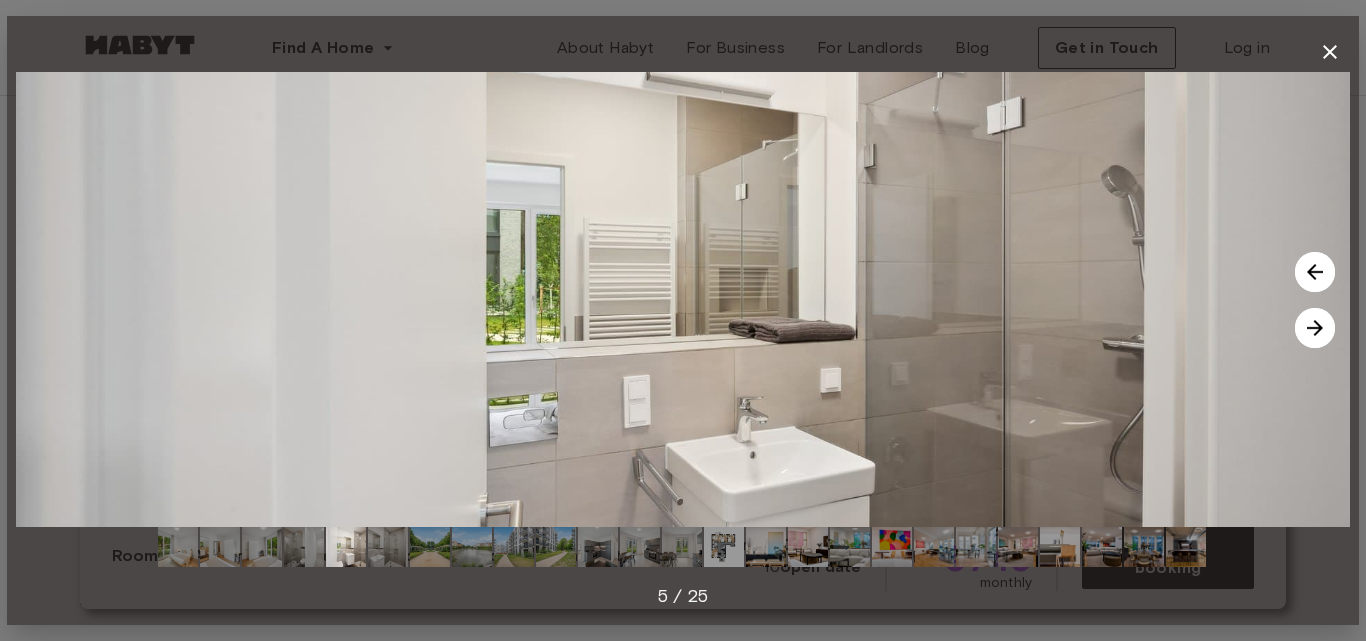 click at bounding box center [1315, 328] 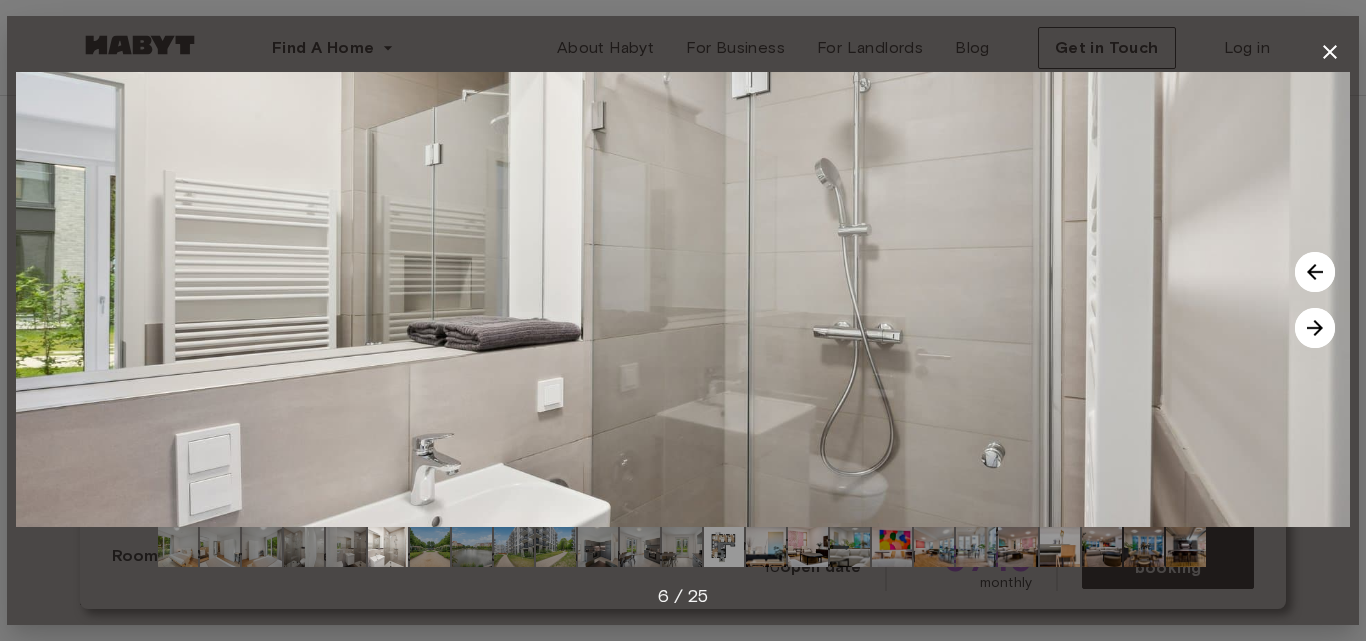 click at bounding box center (1315, 328) 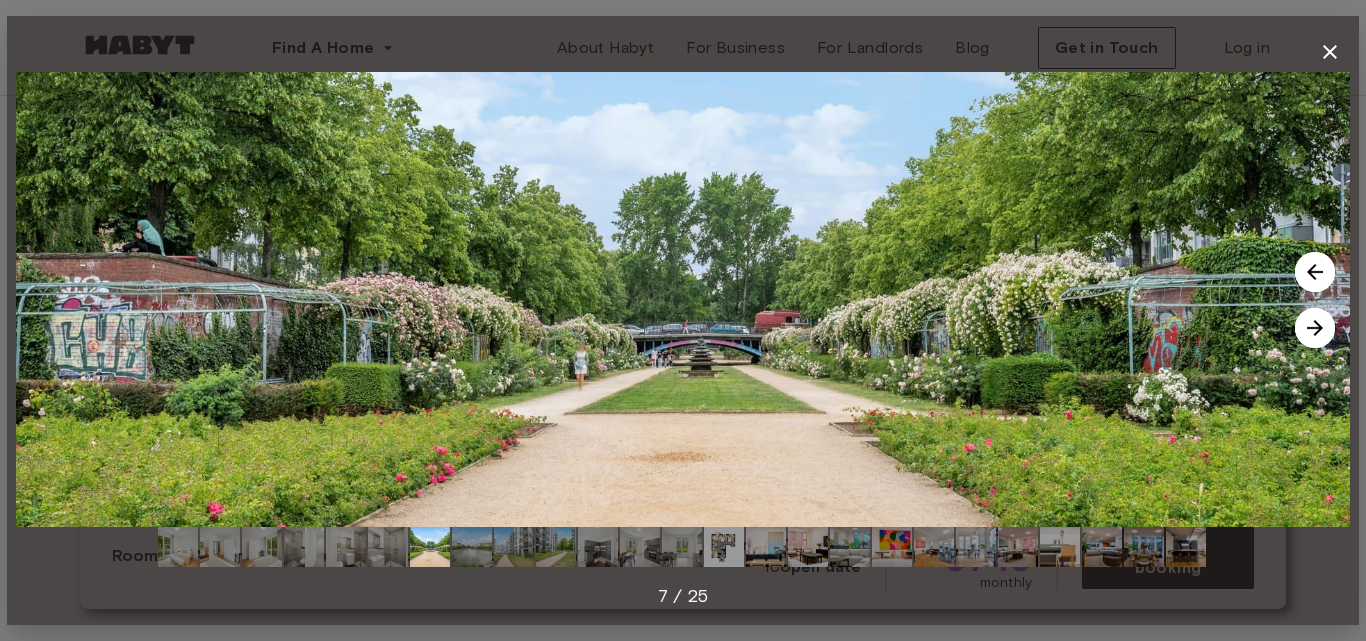 click at bounding box center (1315, 328) 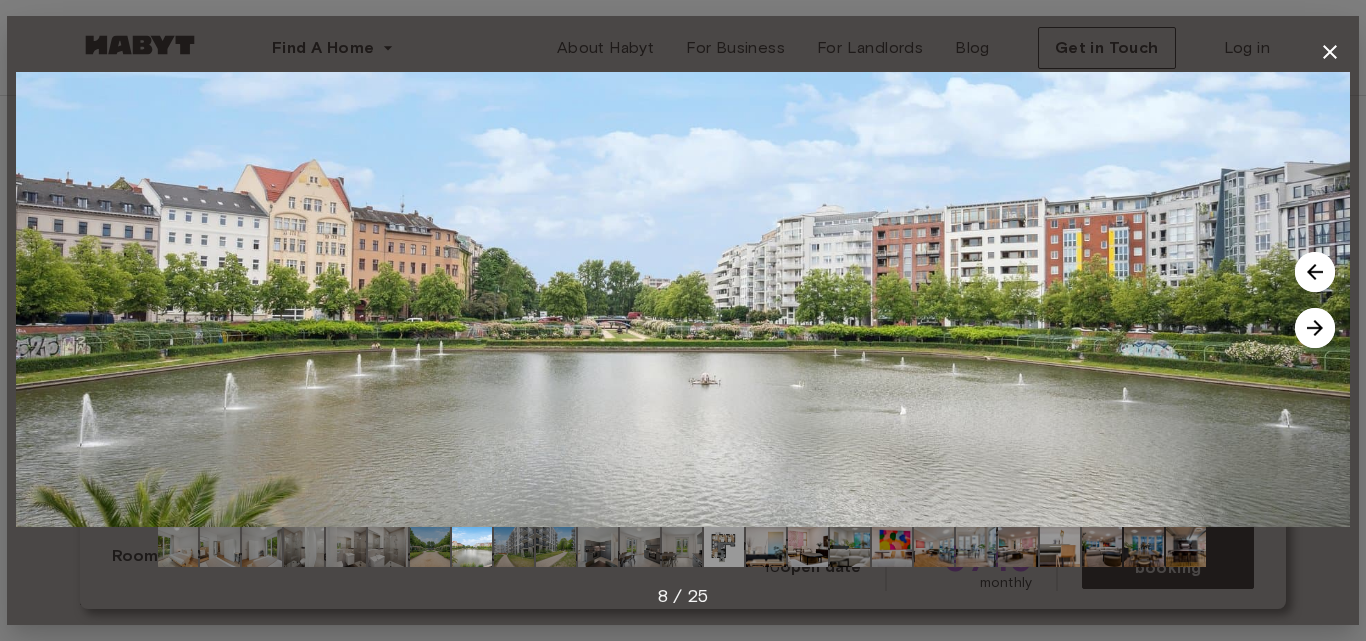 click at bounding box center (1315, 328) 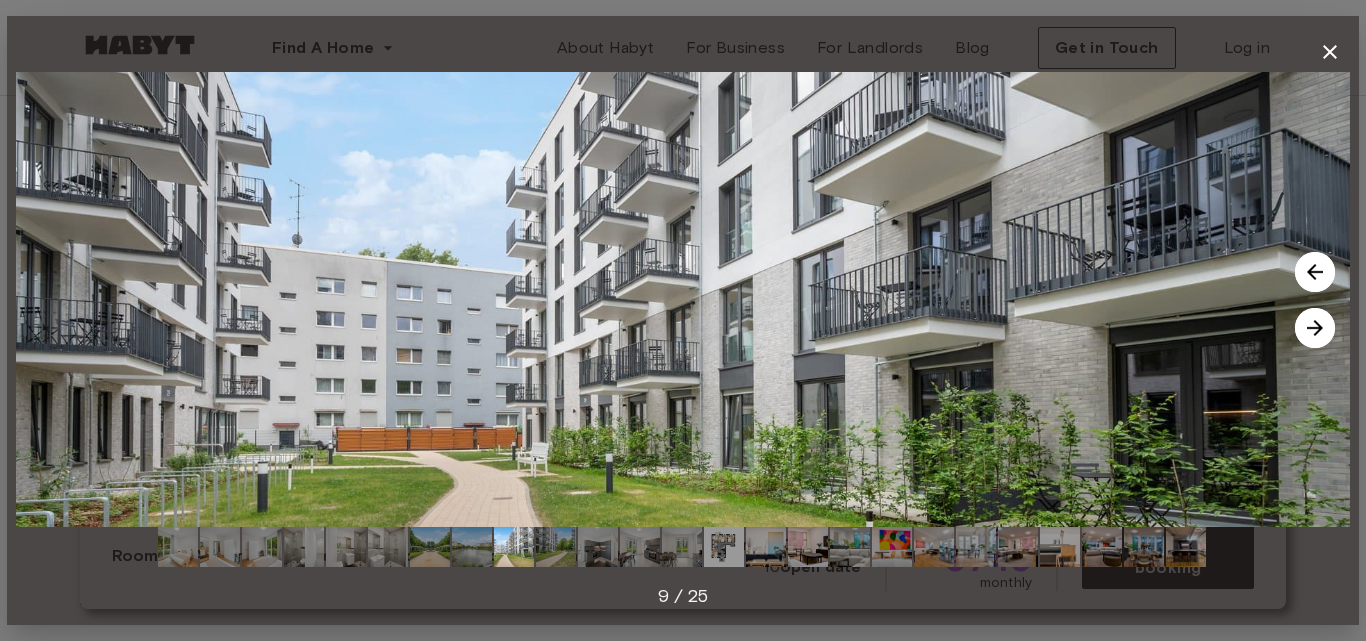 click at bounding box center (1315, 328) 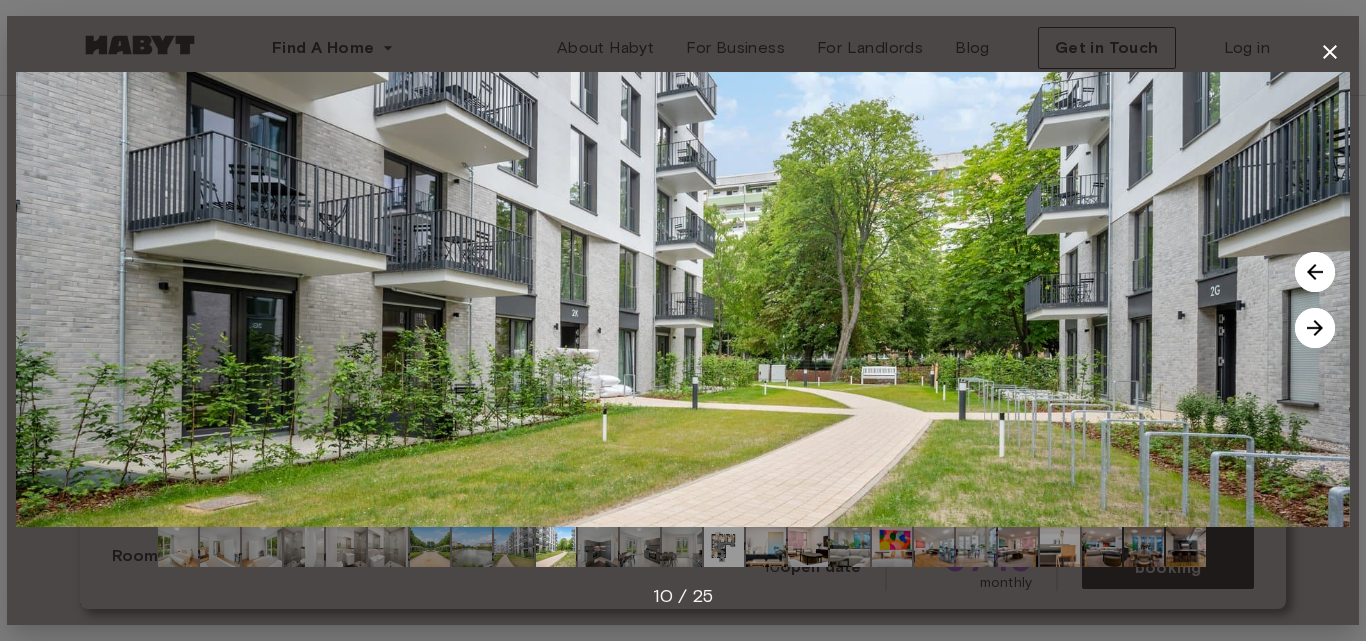 click at bounding box center [1315, 328] 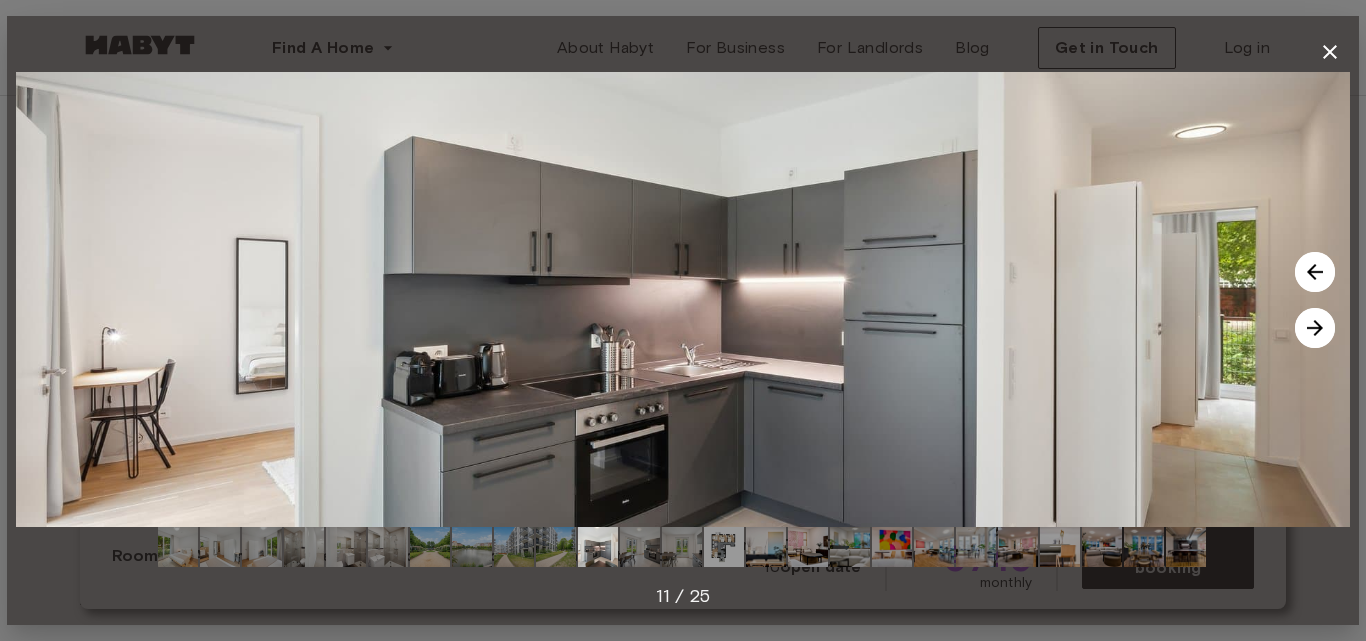 click at bounding box center [1315, 328] 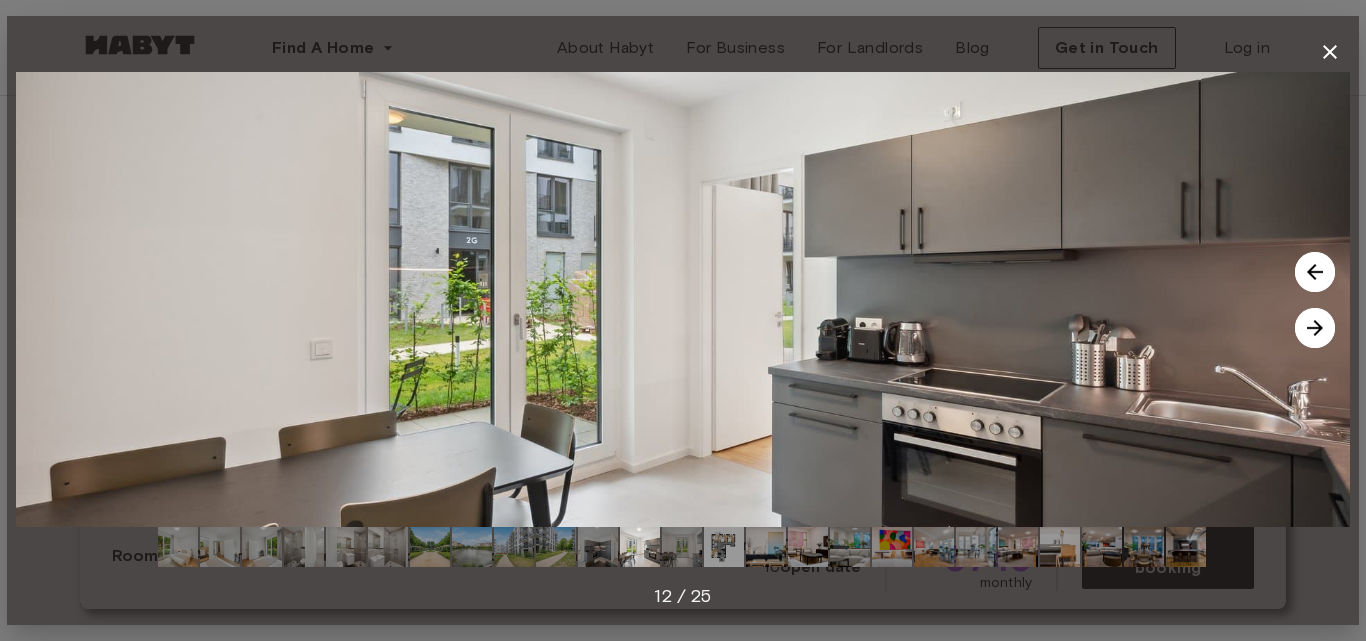click at bounding box center [1315, 328] 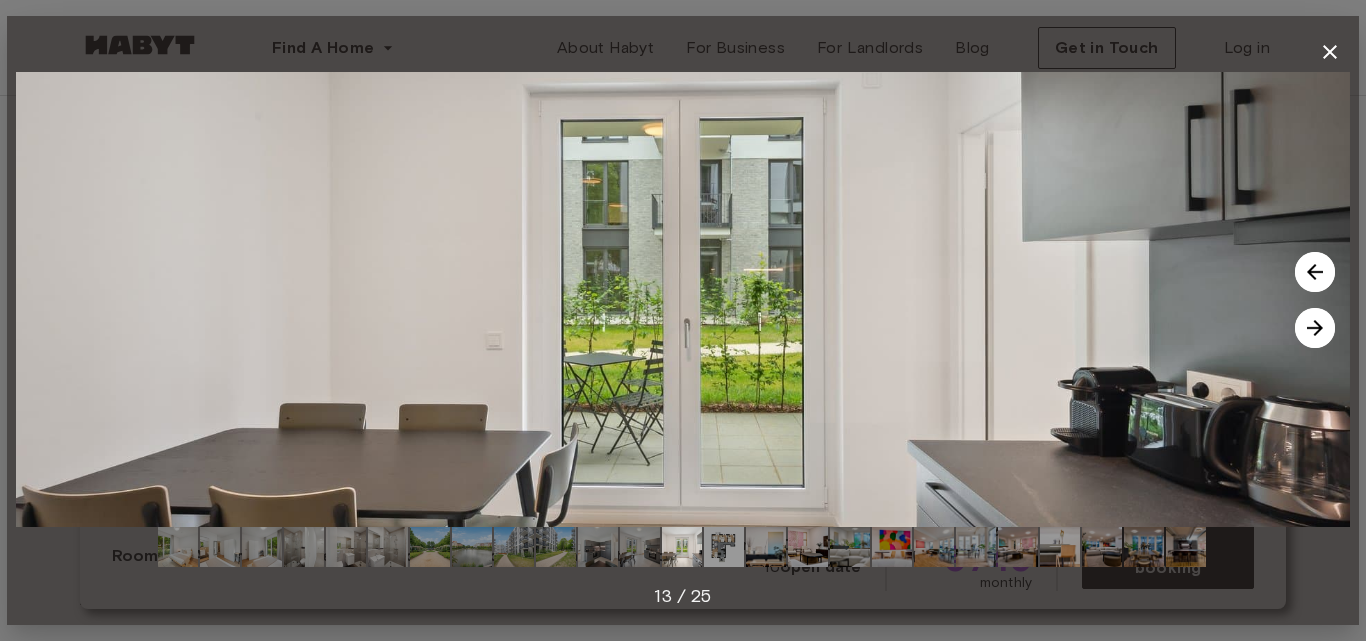 click at bounding box center [1315, 328] 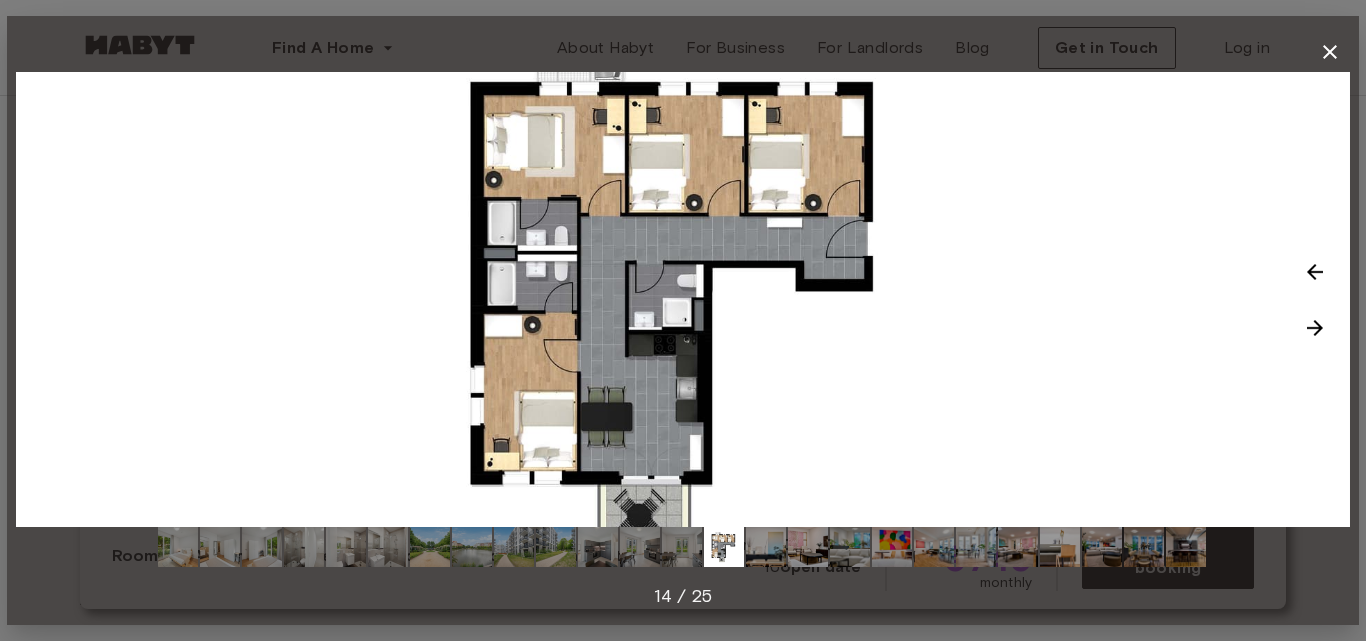 click at bounding box center [1315, 328] 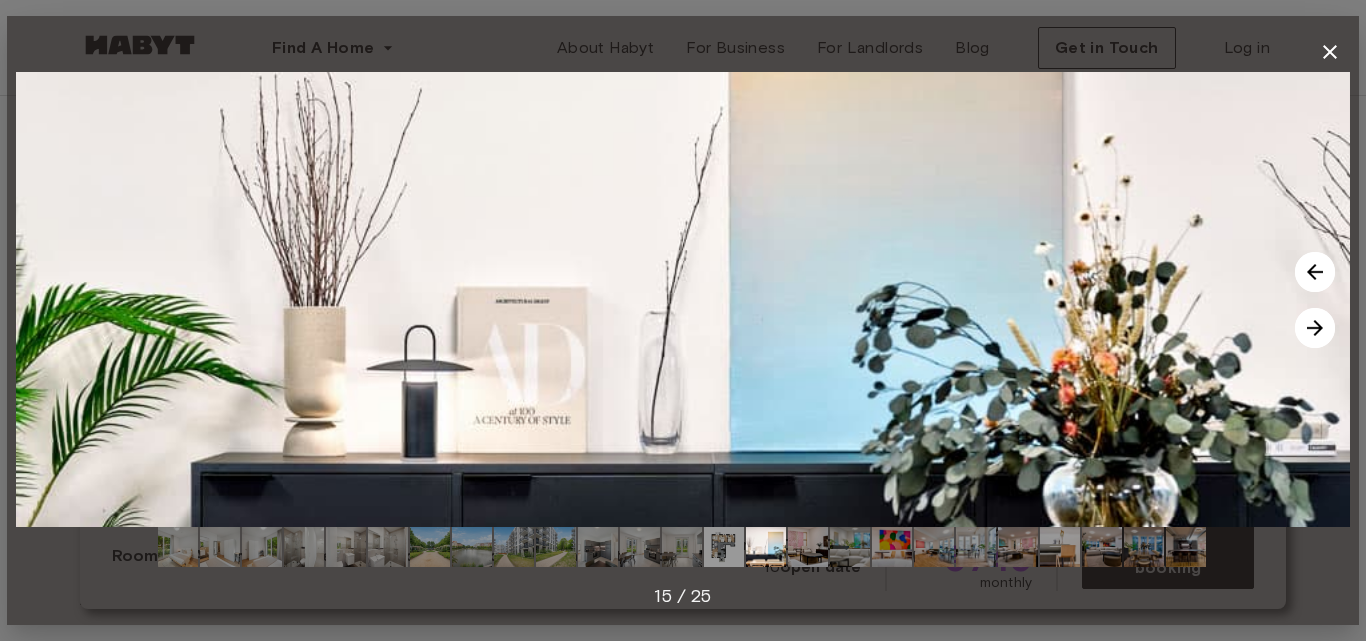 click at bounding box center (1315, 328) 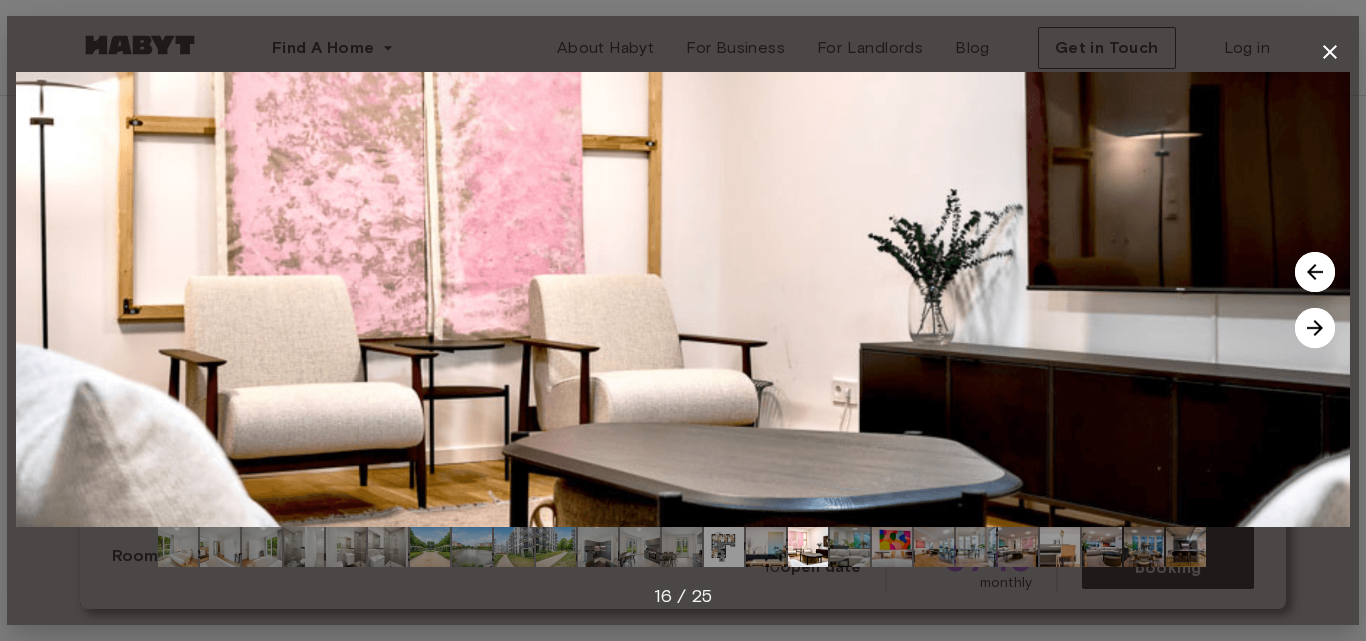 click at bounding box center [1315, 328] 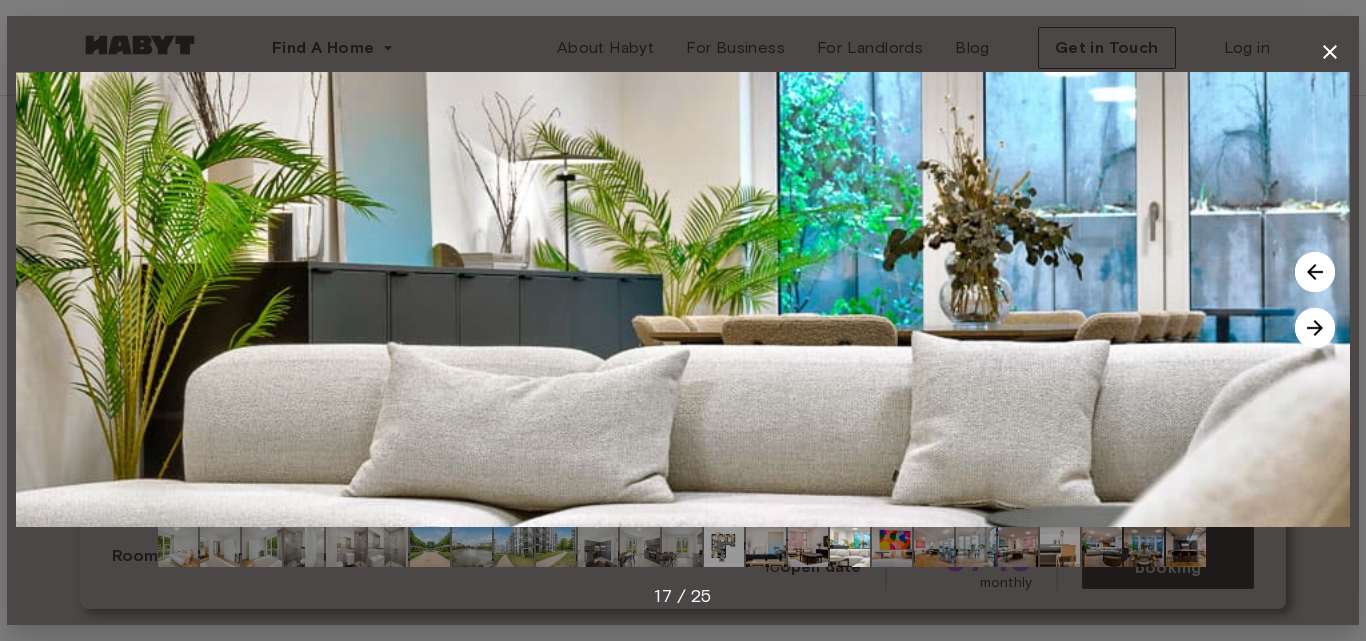 click 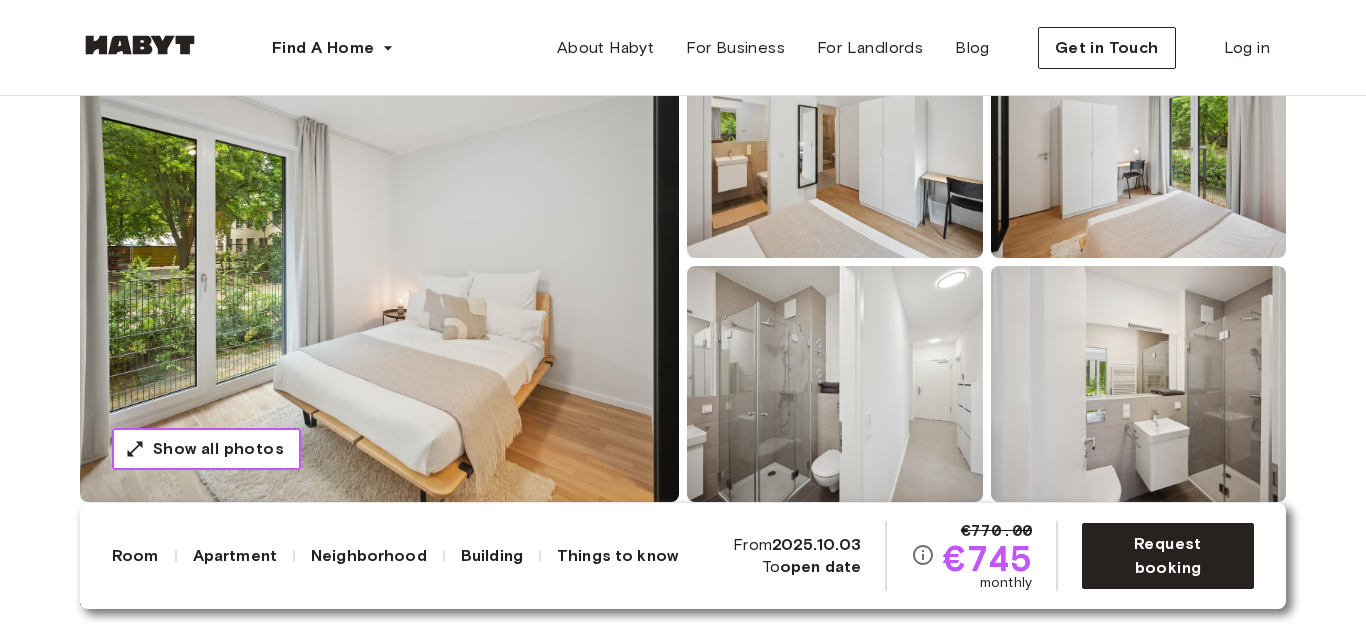 type 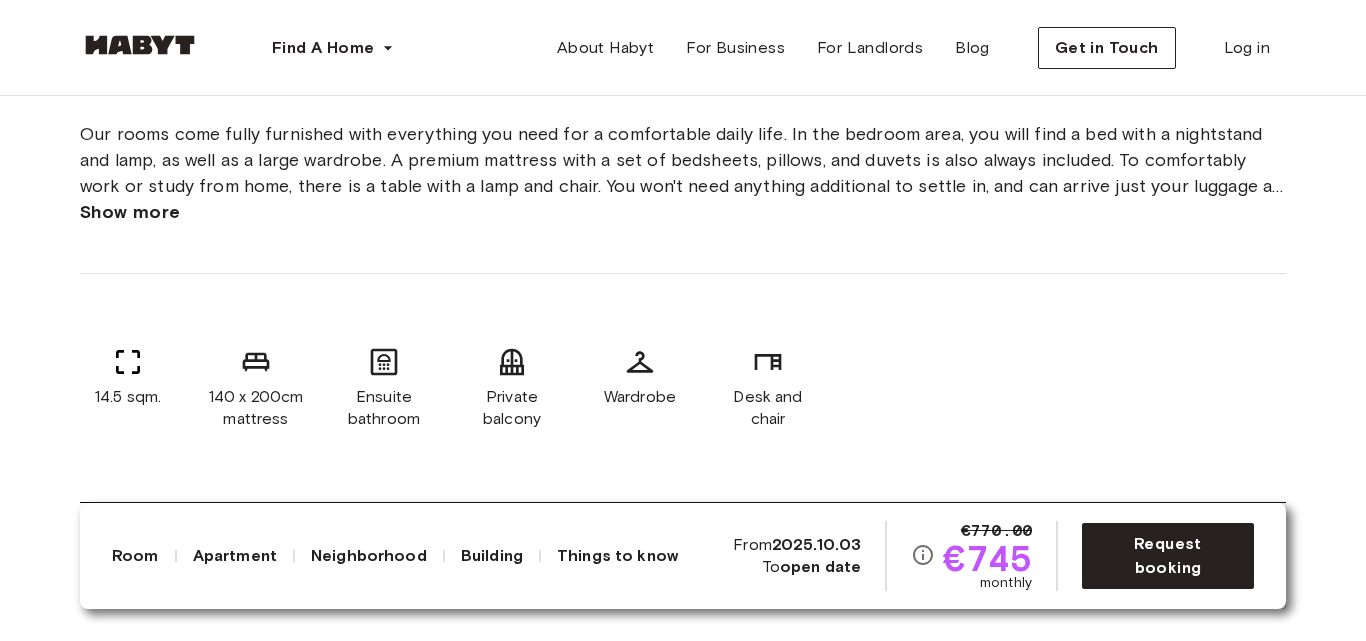 scroll, scrollTop: 800, scrollLeft: 0, axis: vertical 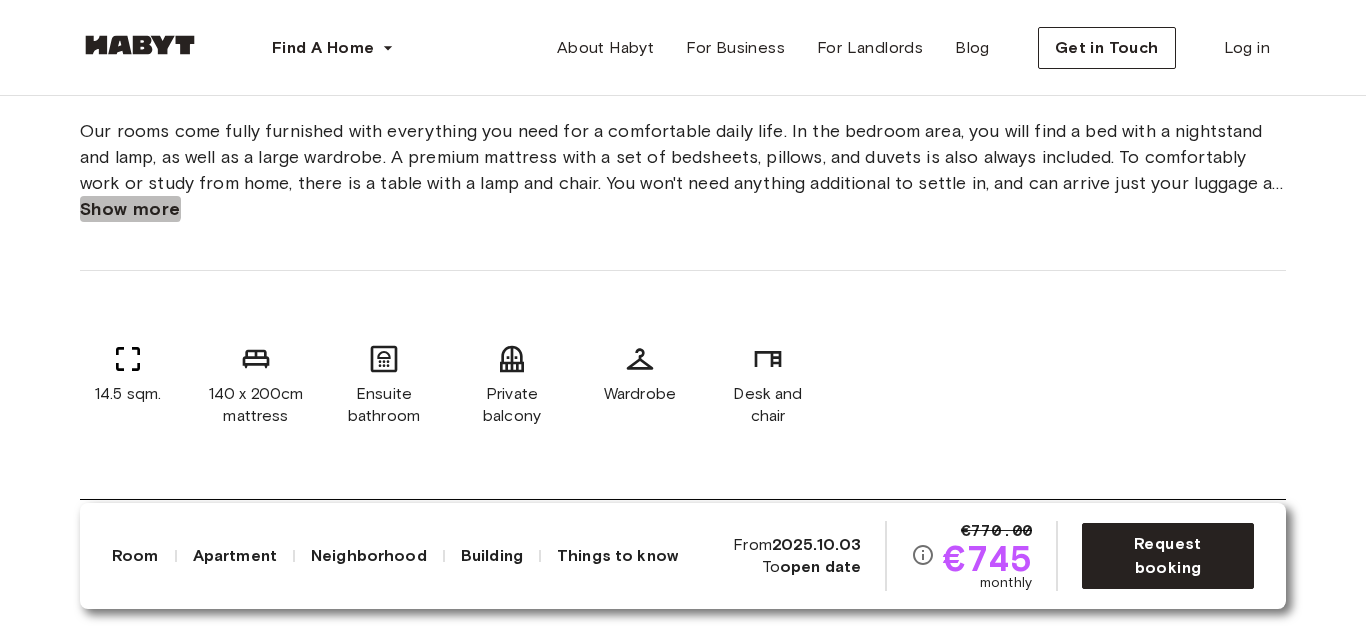 click on "Show more" at bounding box center (130, 209) 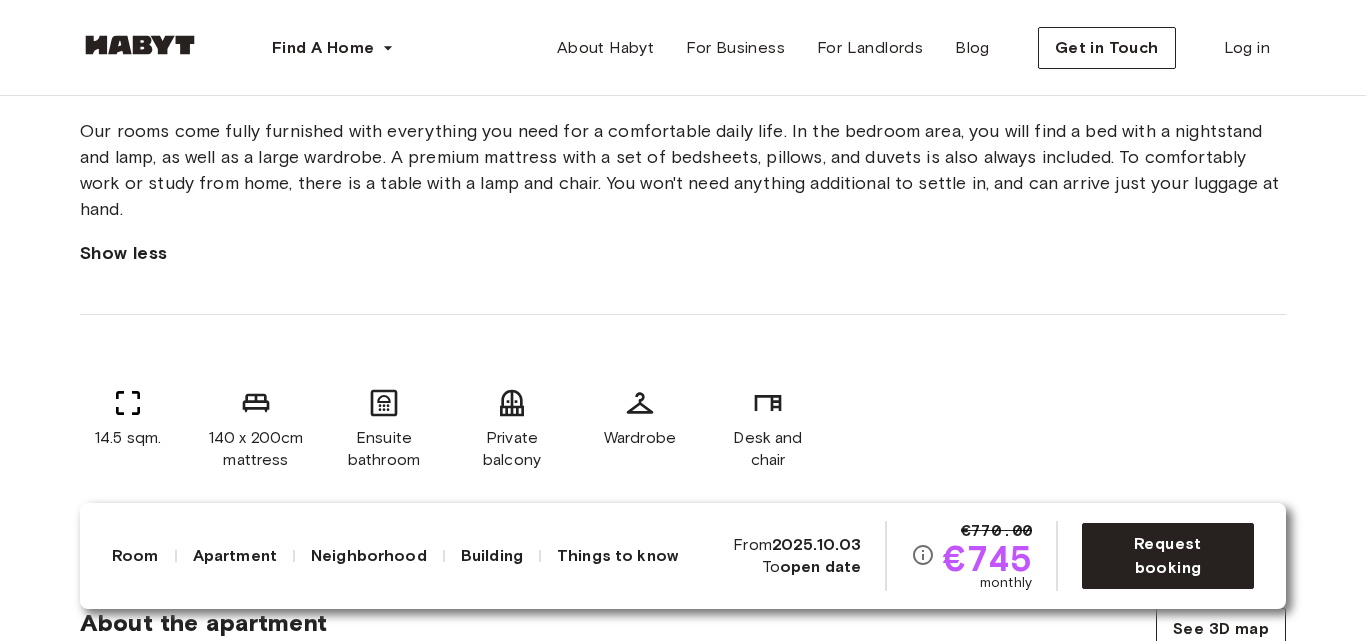type 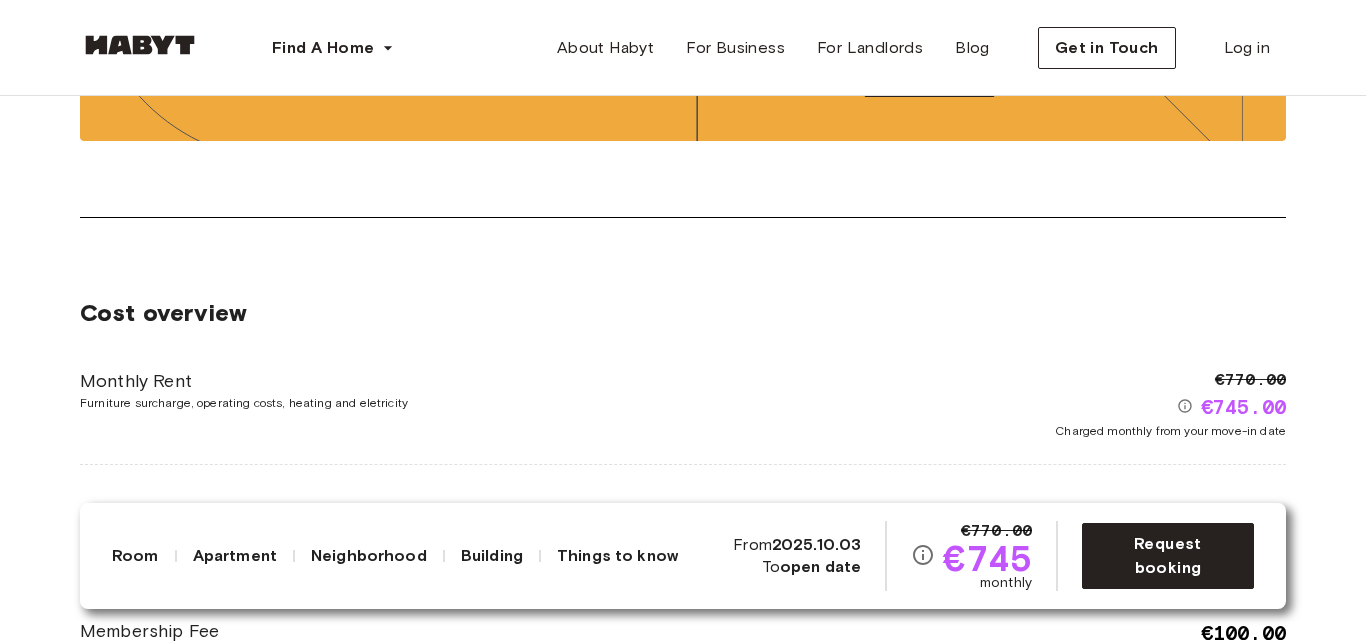 scroll, scrollTop: 3880, scrollLeft: 0, axis: vertical 